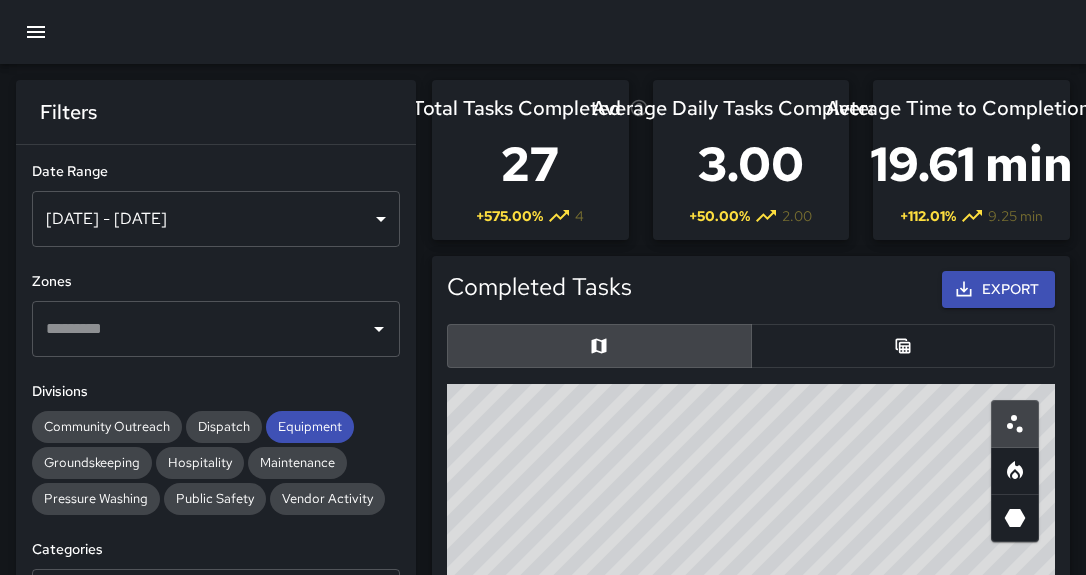 scroll, scrollTop: 0, scrollLeft: 0, axis: both 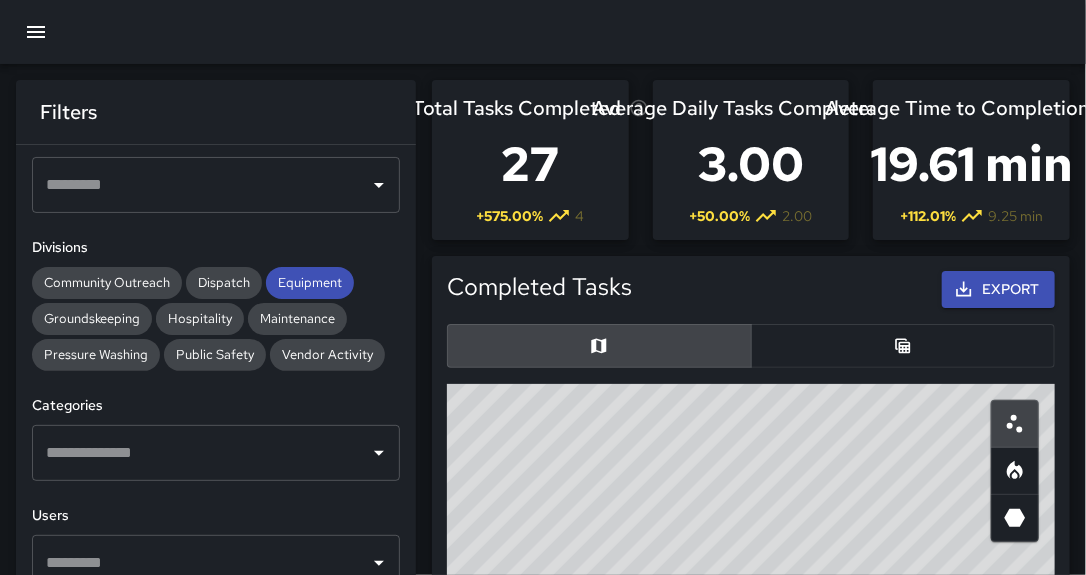 click 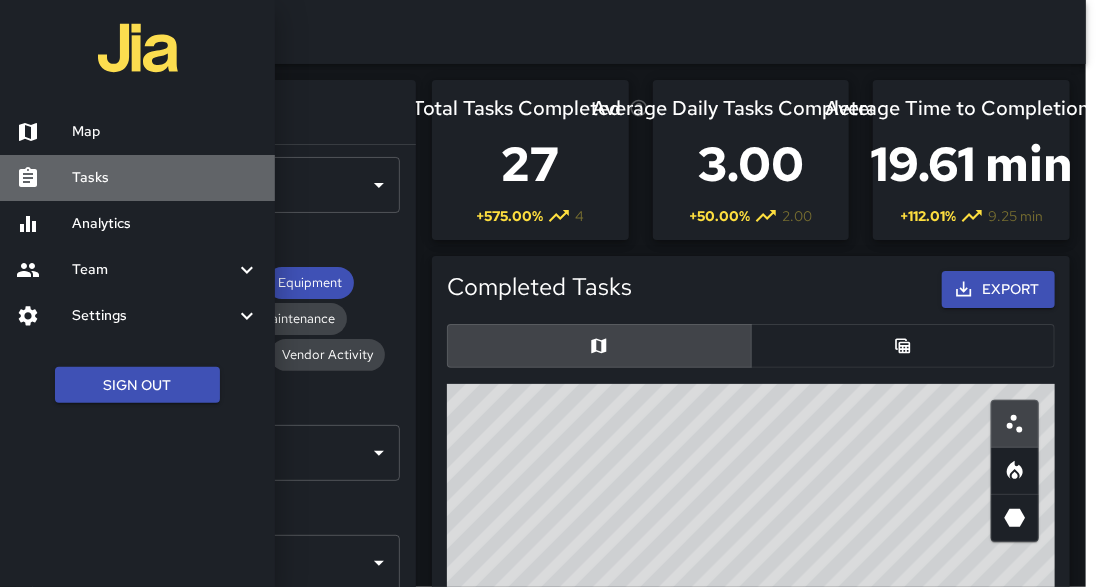 click on "Tasks" at bounding box center (165, 178) 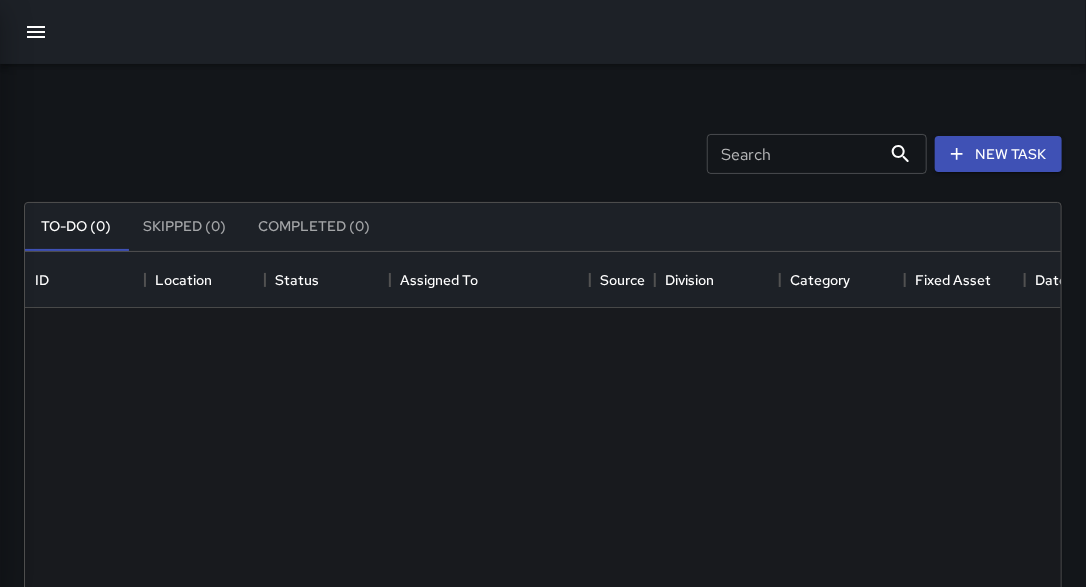 scroll, scrollTop: 12, scrollLeft: 13, axis: both 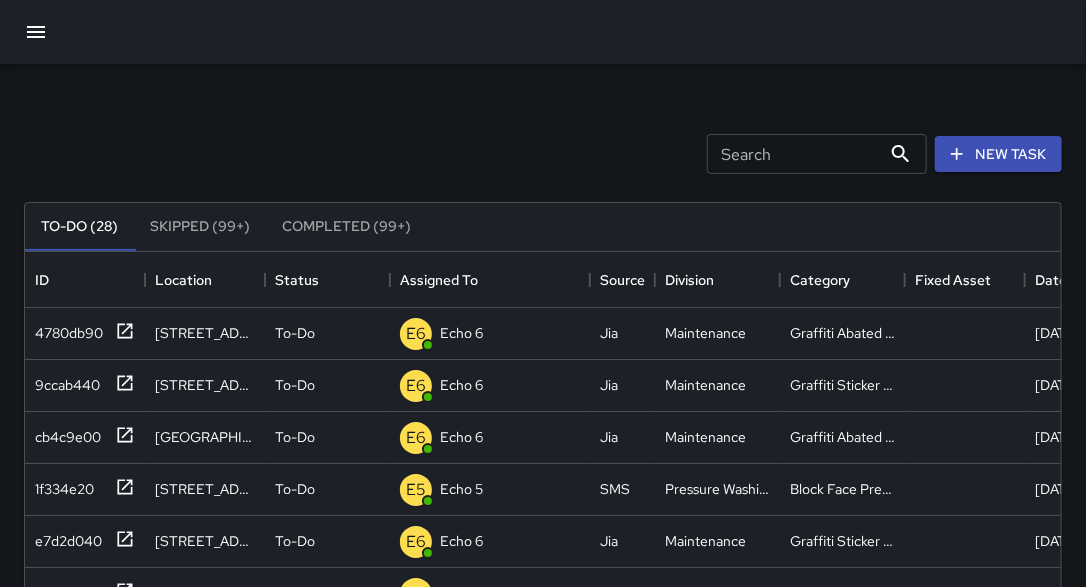 click on "Completed (99+)" at bounding box center [346, 227] 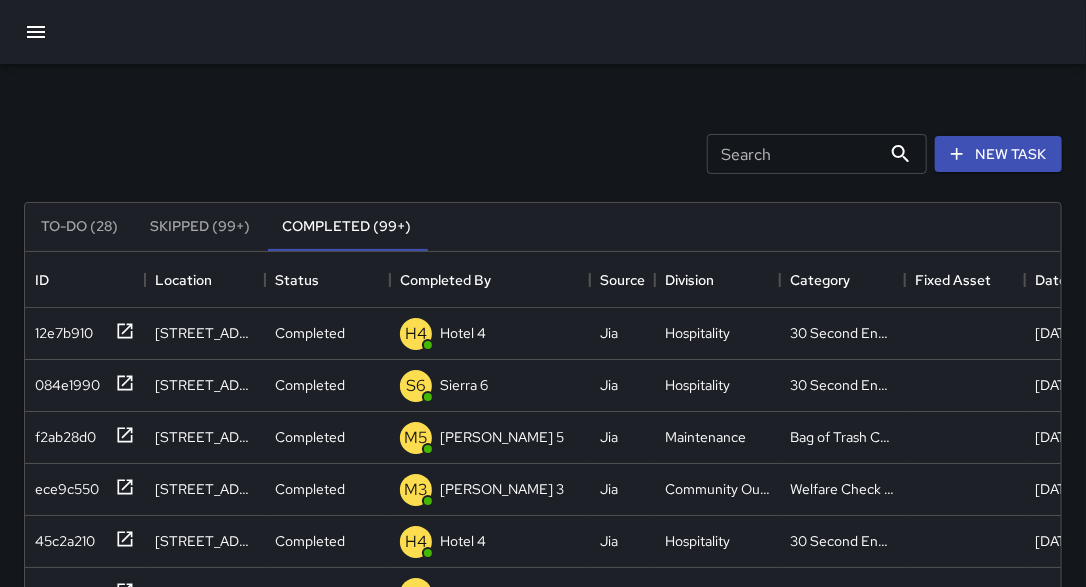 click 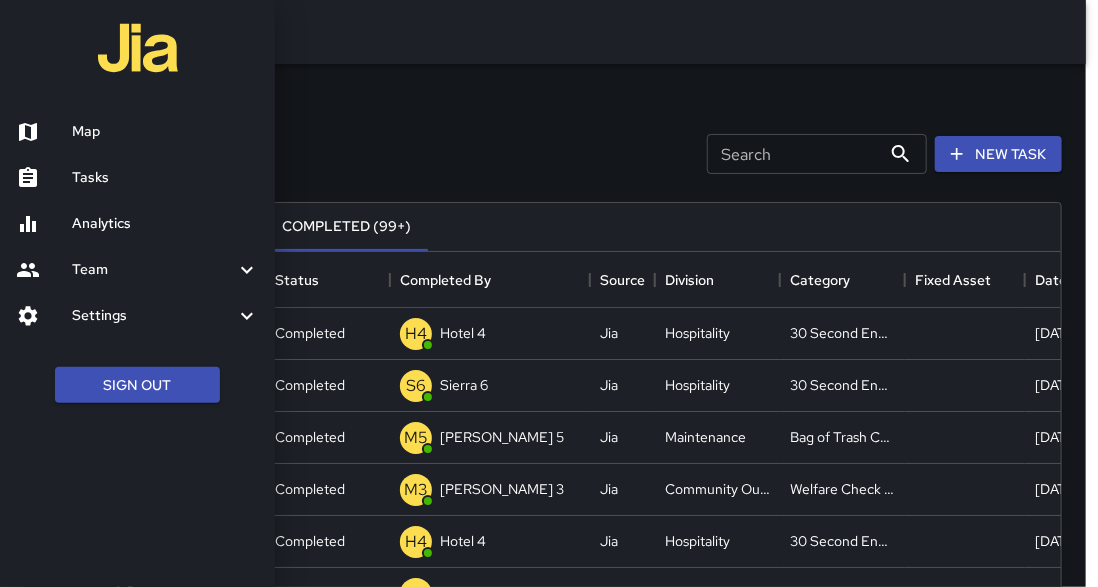 click at bounding box center (44, 132) 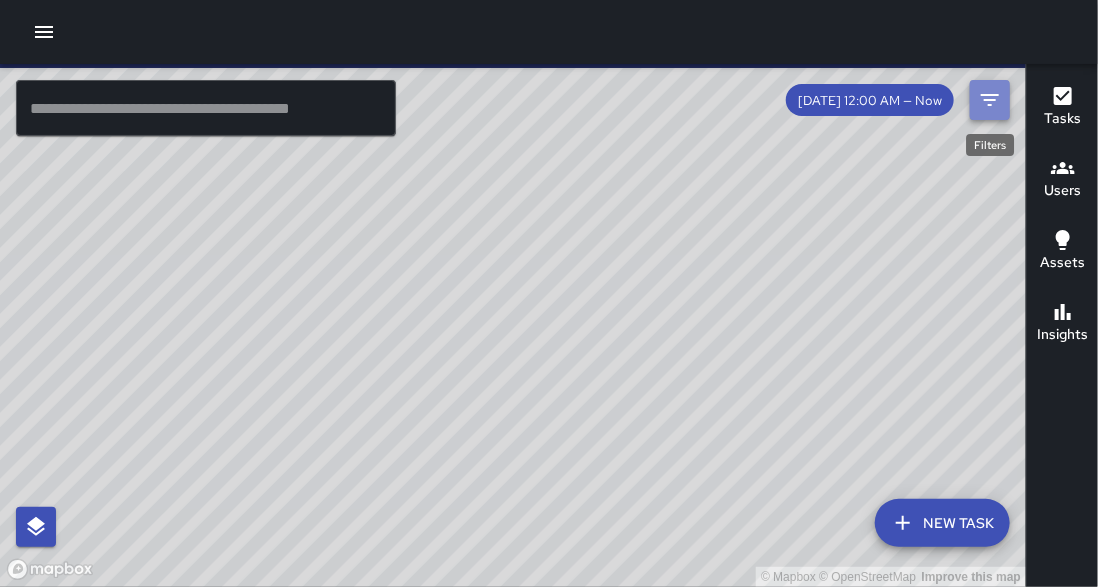 click 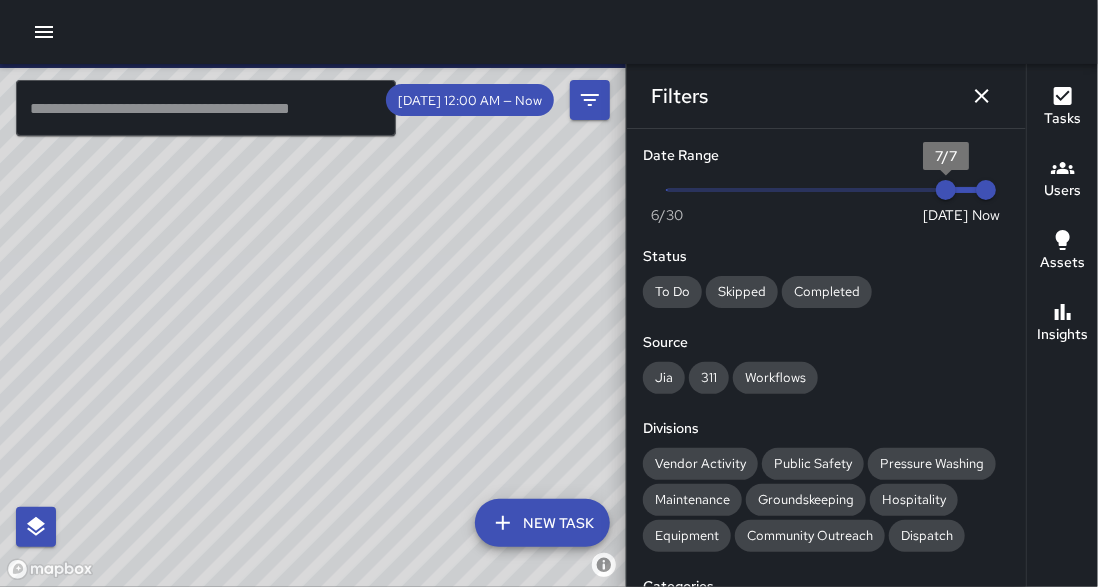 type on "*" 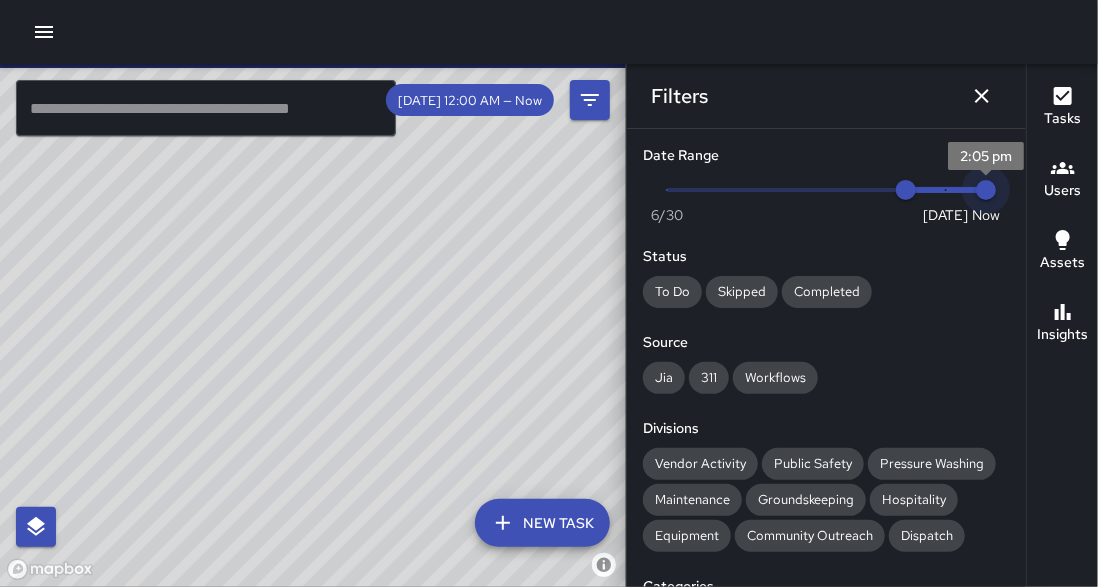 type on "*" 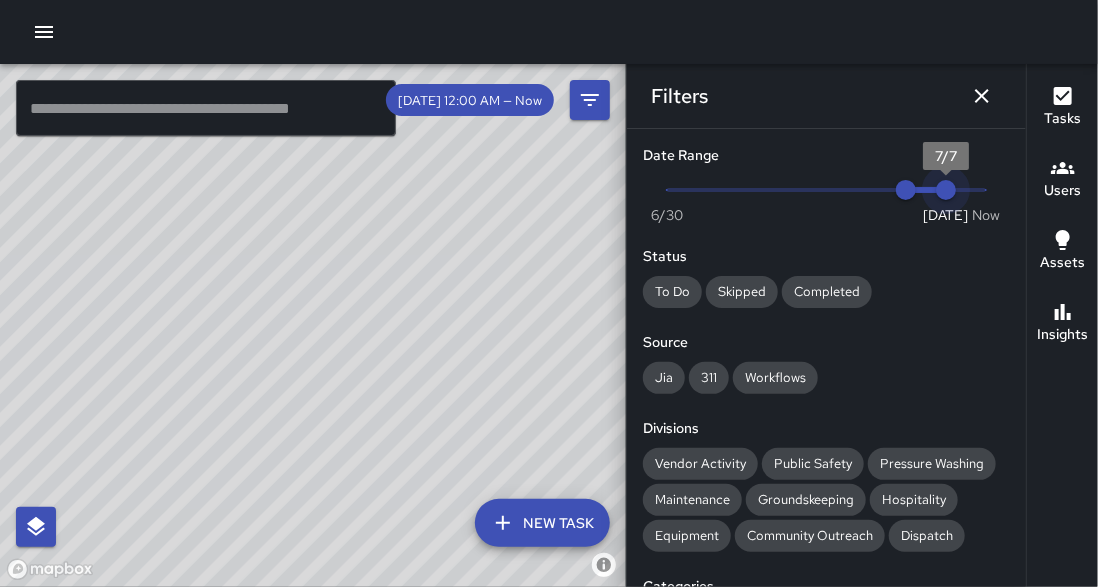 drag, startPoint x: 966, startPoint y: 190, endPoint x: 933, endPoint y: 186, distance: 33.24154 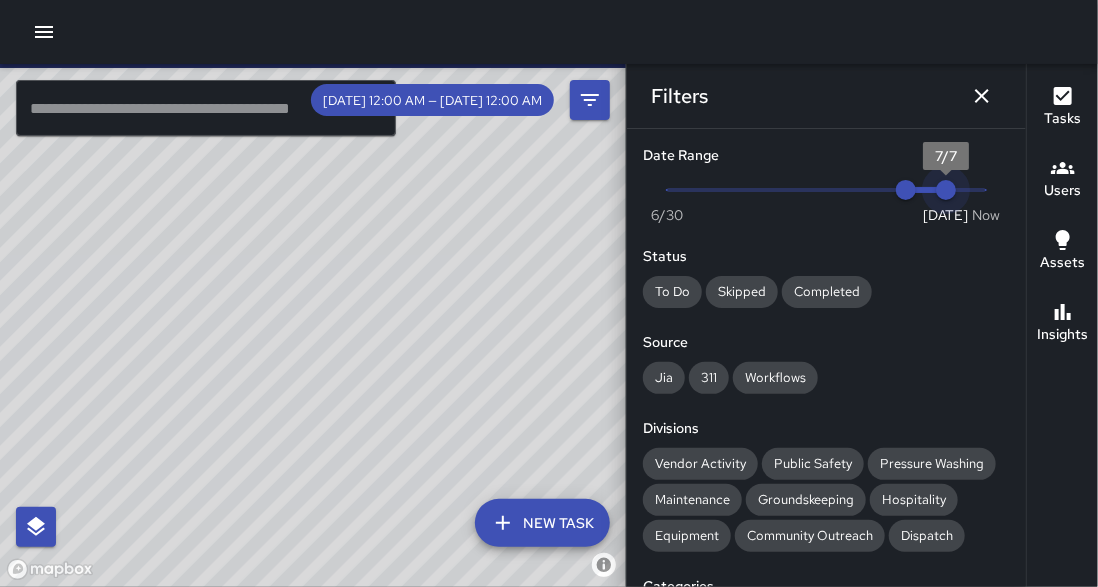 click on "7/7" at bounding box center (946, 190) 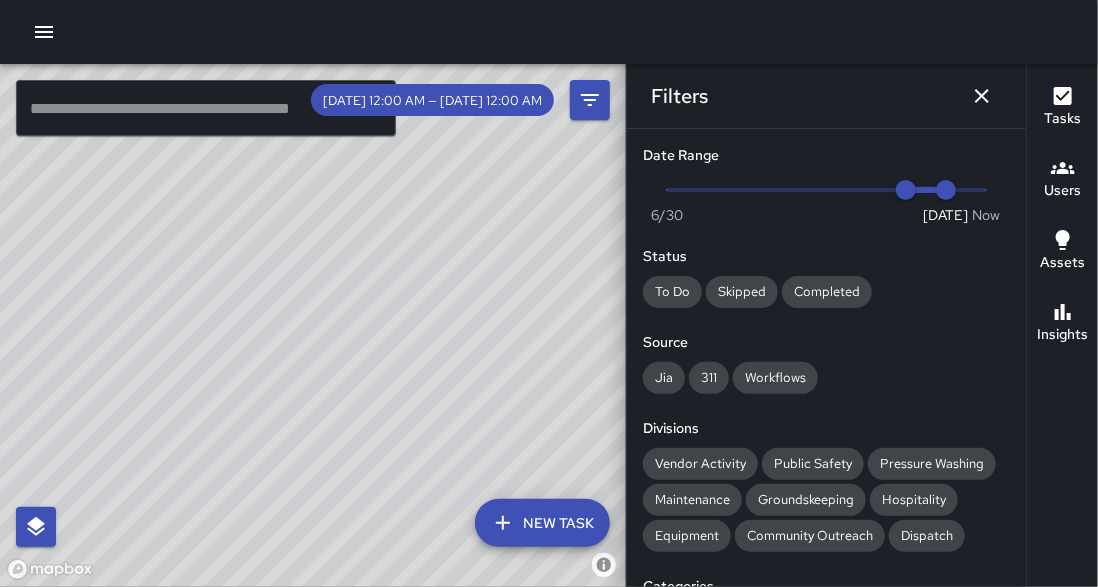 drag, startPoint x: 450, startPoint y: 273, endPoint x: 466, endPoint y: 297, distance: 28.84441 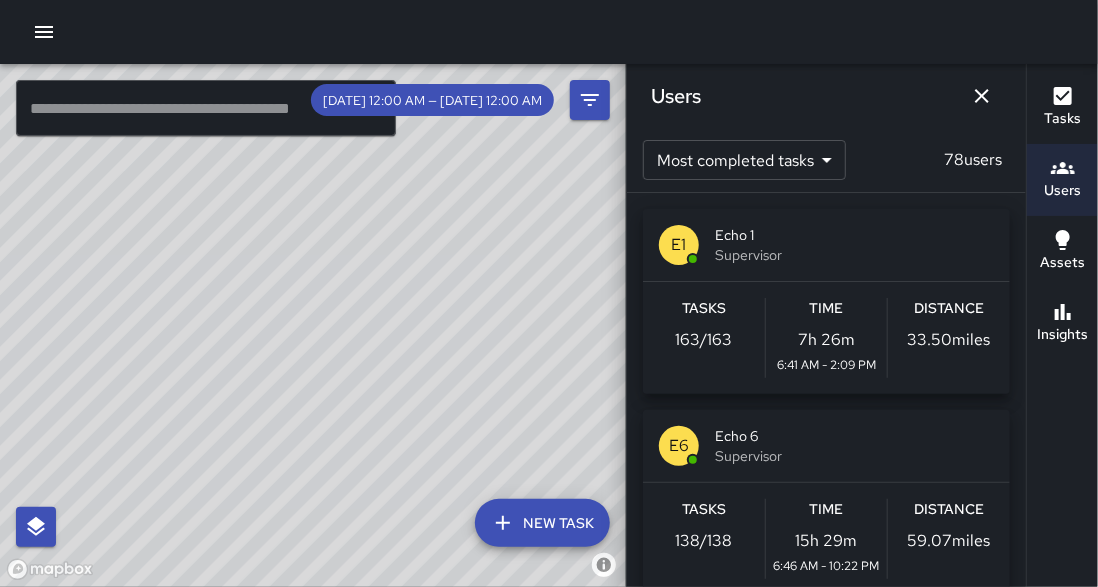 drag, startPoint x: 447, startPoint y: 331, endPoint x: 692, endPoint y: 296, distance: 247.48738 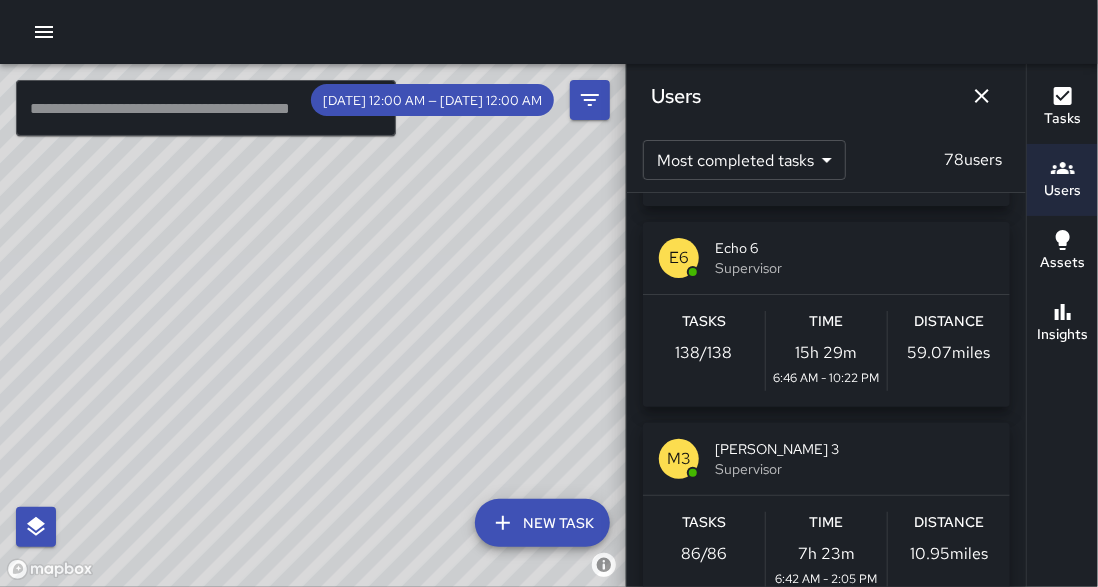 scroll, scrollTop: 200, scrollLeft: 0, axis: vertical 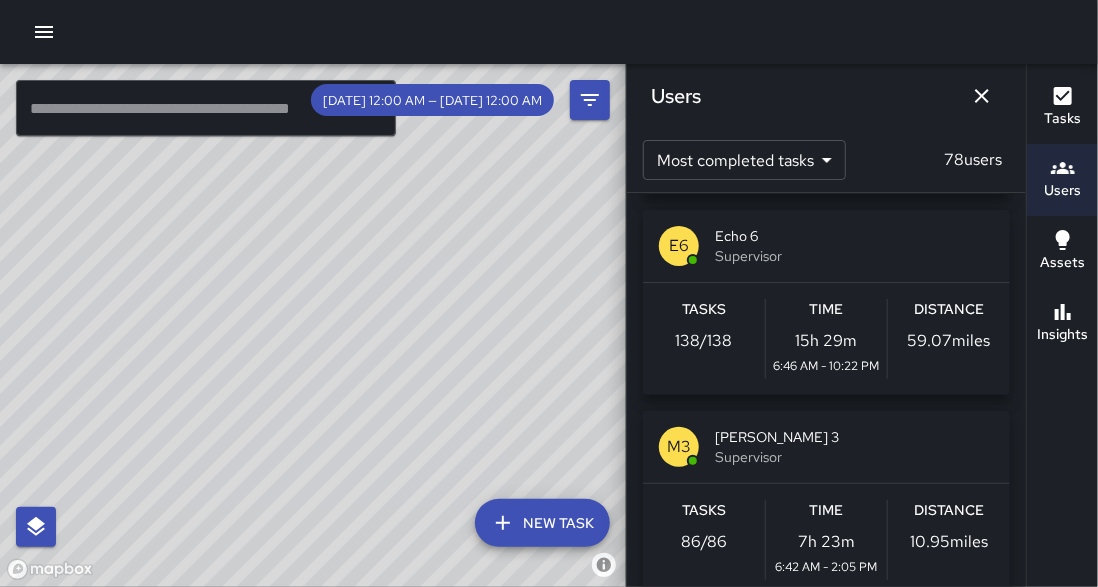drag, startPoint x: 458, startPoint y: 387, endPoint x: 345, endPoint y: 326, distance: 128.41339 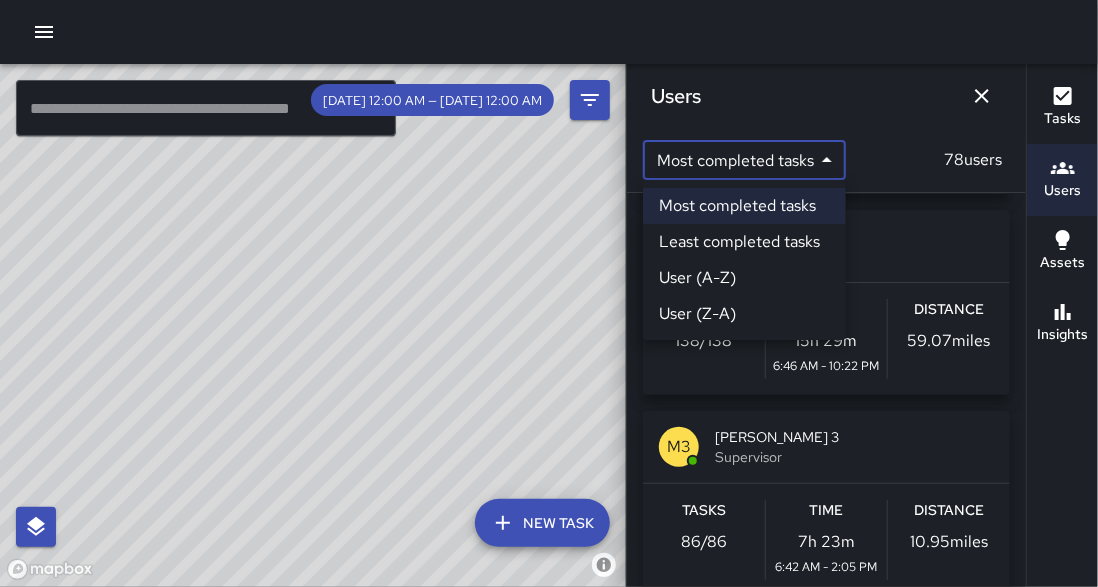 click on "Least completed tasks" at bounding box center [744, 242] 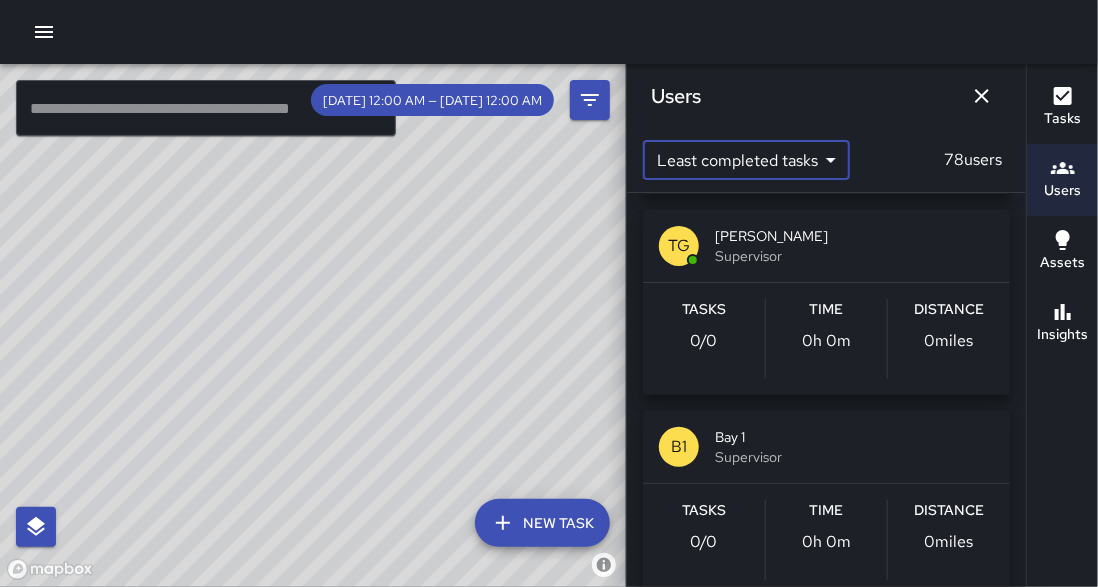 click on "© Mapbox   © OpenStreetMap   Improve this map ​ New Task [DATE] 12:00 AM — [DATE] 12:00 AM Map Layers Tasks Users Assets Location History Tasks Newest Tasks First * ​ 945  tasks D1 Dispatch 1 [STREET_ADDRESS][DATE] 11:42 AM Graffiti Abated Large M5 [PERSON_NAME] 5 [STREET_ADDRESS][PERSON_NAME][DATE] 7:49 AM Block Face Detailed 17th and [PERSON_NAME][GEOGRAPHIC_DATA] M1 [PERSON_NAME] [STREET_ADDRESS][GEOGRAPHIC_DATA][DATE] 10:08 PM 30 Second Engagement Conducted M1 [PERSON_NAME] 18 357 19th Street [DATE] 10:07 PM Mega Brute Three M1 [PERSON_NAME] 15 [STREET_ADDRESS][GEOGRAPHIC_DATA][DATE] 10:04 PM Mega Brute Seven Filters Date Range Now [DATE] 7/6 7/7 Status To Do Skipped Completed Source Jia 311 Workflows Divisions Vendor Activity Public Safety Pressure Washing Maintenance Groundskeeping Hospitality Equipment Community Outreach Dispatch Categories ​ Users ​ Assets ​ Clear Done Users Least completed tasks * ​ 78  users M6 [PERSON_NAME] 6 Supervisor Tasks 0  /  0 Time 0h 0m Distance 0  miles TG [PERSON_NAME] Supervisor Tasks 0  /  0 Time 0h 0m Distance 0  miles B1 0" at bounding box center (549, 293) 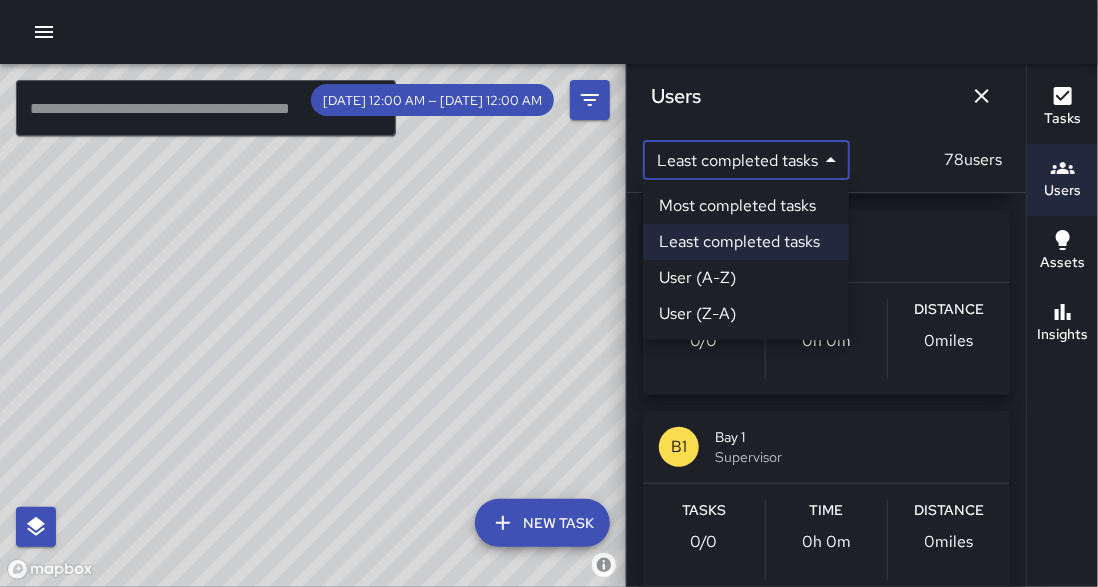 click on "Most completed tasks" at bounding box center (746, 206) 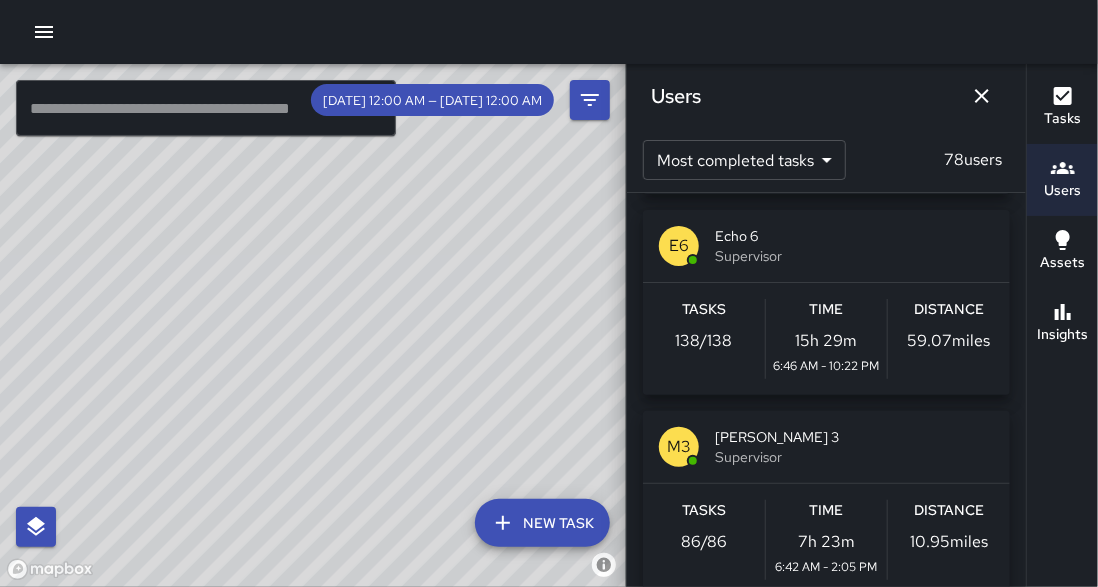 click on "E1 Echo 1  Supervisor Tasks 163  /  163 Time 7h 26m 6:41 AM - 2:09 PM Distance 33.50  miles E6 Echo 6 Supervisor Tasks 138  /  138 Time 15h 29m 6:46 AM - 10:22 PM Distance 59.07  miles M3 [PERSON_NAME] 3 Supervisor Tasks 86  /  86 Time 7h 23m 6:42 AM - 2:05 PM Distance 10.95  miles M5 [PERSON_NAME] 5 Supervisor Tasks 72  /  72 Time 7h 30m 6:42 AM - 2:12 PM Distance 7.95  miles M2 [PERSON_NAME] 2 Supervisor Tasks 66  /  66 Time 7h 7m 7:02 AM - 2:09 PM Distance 8.49  miles M4 [PERSON_NAME] 4 Supervisor Tasks 64  /  64 Time 6h 58m 6:46 AM - 1:44 PM Distance 15.72  miles L1 Lima 1 Supervisor Tasks 61  /  61 Time 7h 30m 6:38 AM - 2:09 PM Distance 27.05  miles E2 Echo 2 Supervisor Tasks 51  /  51 Time 2h 42m 3:41 - 9:26 PM Distance 13.42  miles M8 [PERSON_NAME] 8 Supervisor Tasks 51  /  51 Time 7h 18m 6:56 AM - 2:15 PM Distance 6.62  miles M1 [PERSON_NAME] 15 Supervisor Tasks 35  /  35 Time 6h 23m 3:08 - 10:16 PM Distance 11.76  miles M1 [PERSON_NAME] 11 Supervisor Tasks 33  /  33 Time 7h 15m 3:00 - 10:15 PM Distance 8.35  miles M1 [PERSON_NAME] 18 Supervisor Tasks 31  /  31 Time 6.85" at bounding box center (826, 390) 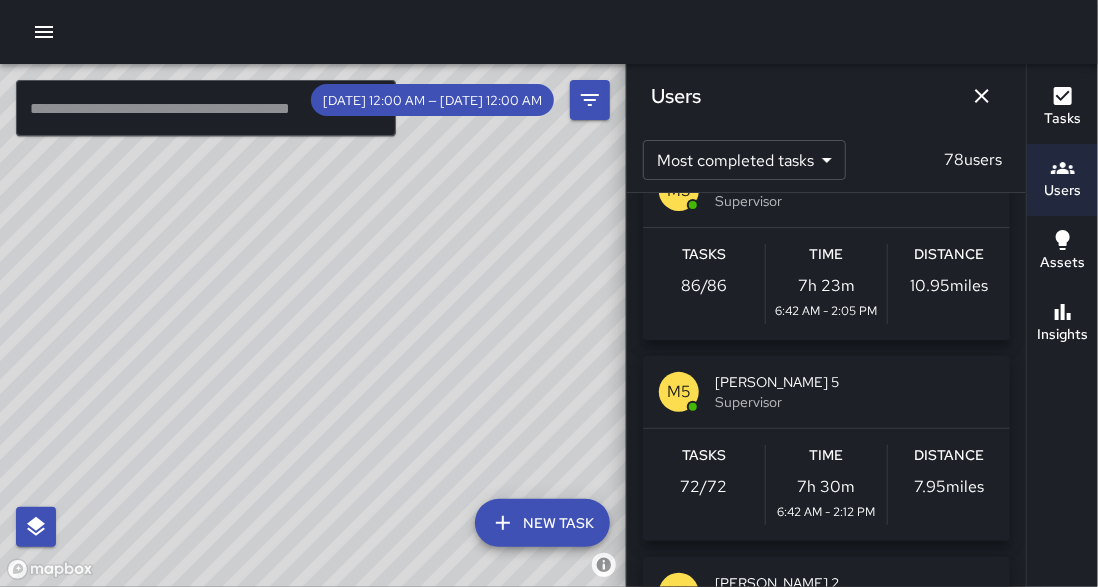 scroll, scrollTop: 488, scrollLeft: 0, axis: vertical 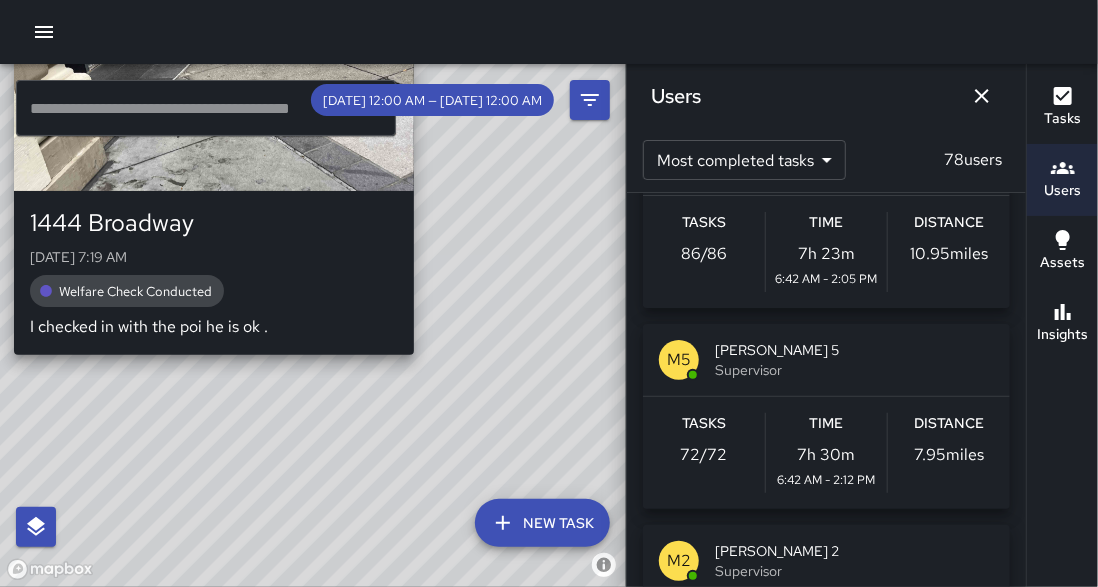 click on "© Mapbox   © OpenStreetMap   Improve this map M3 [PERSON_NAME] 3 1444 Broadway [DATE] 7:19 AM Welfare Check Conducted I checked in with the poi he is ok ." at bounding box center (313, 325) 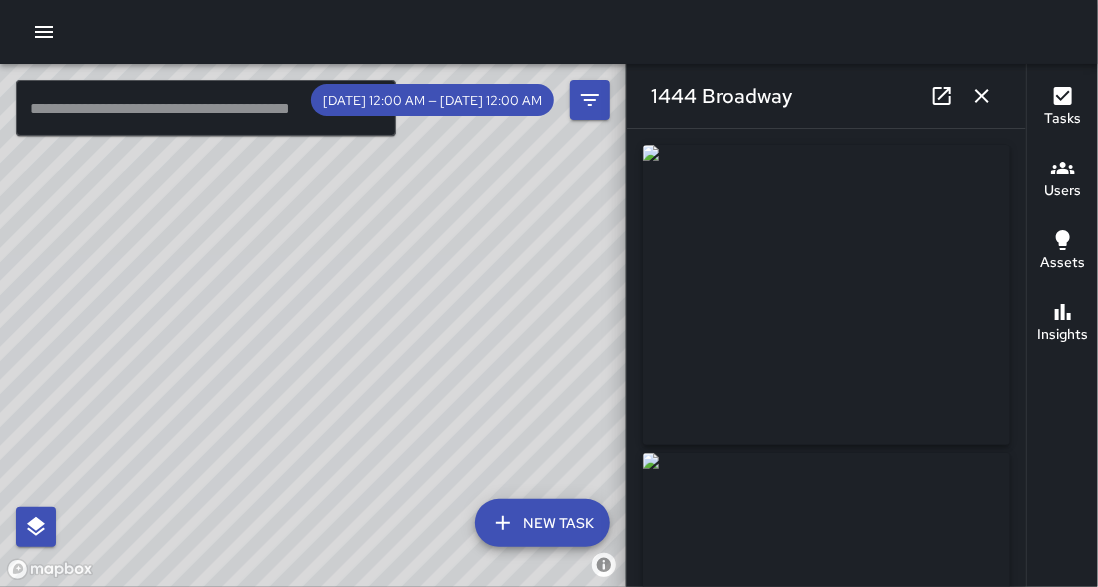 drag, startPoint x: 409, startPoint y: 446, endPoint x: 403, endPoint y: 336, distance: 110.16351 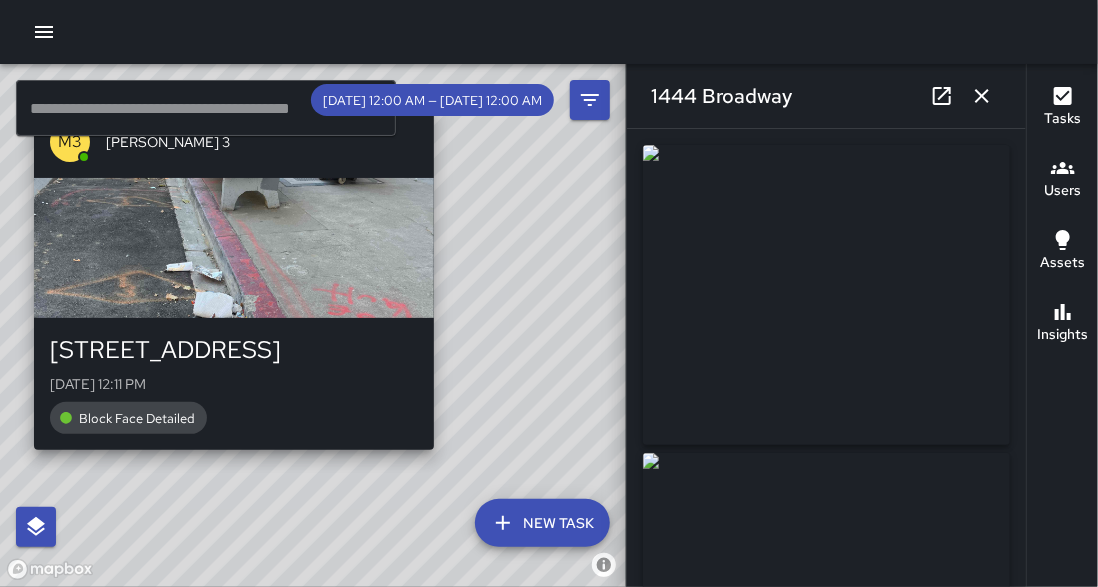 click on "© Mapbox   © OpenStreetMap   Improve this map M3 [PERSON_NAME] 3 [STREET_ADDRESS][DATE] 12:11 PM Block Face Detailed" at bounding box center (313, 325) 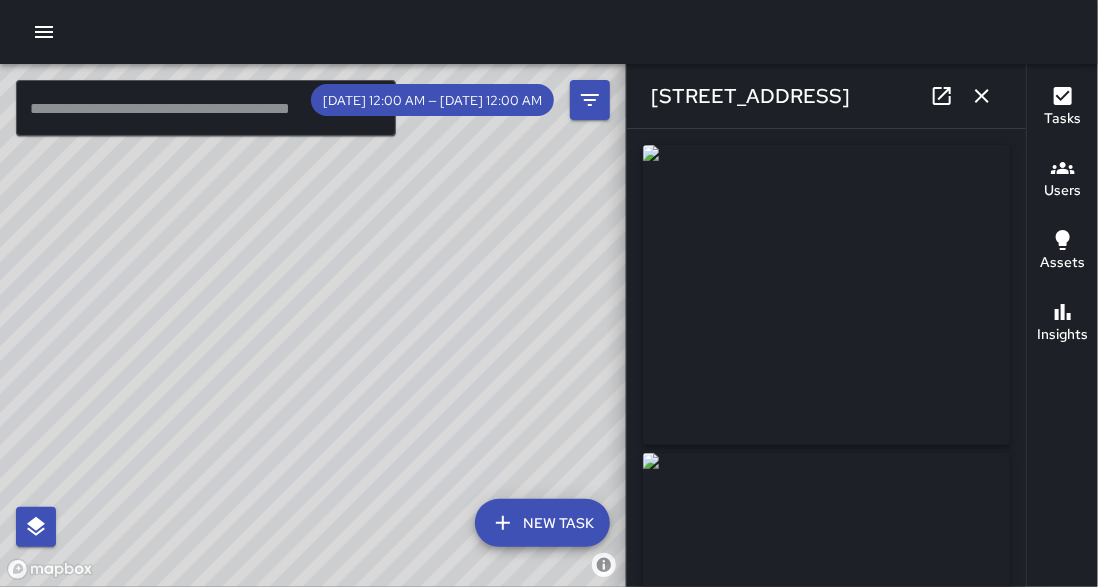 drag, startPoint x: 387, startPoint y: 246, endPoint x: 560, endPoint y: 265, distance: 174.04022 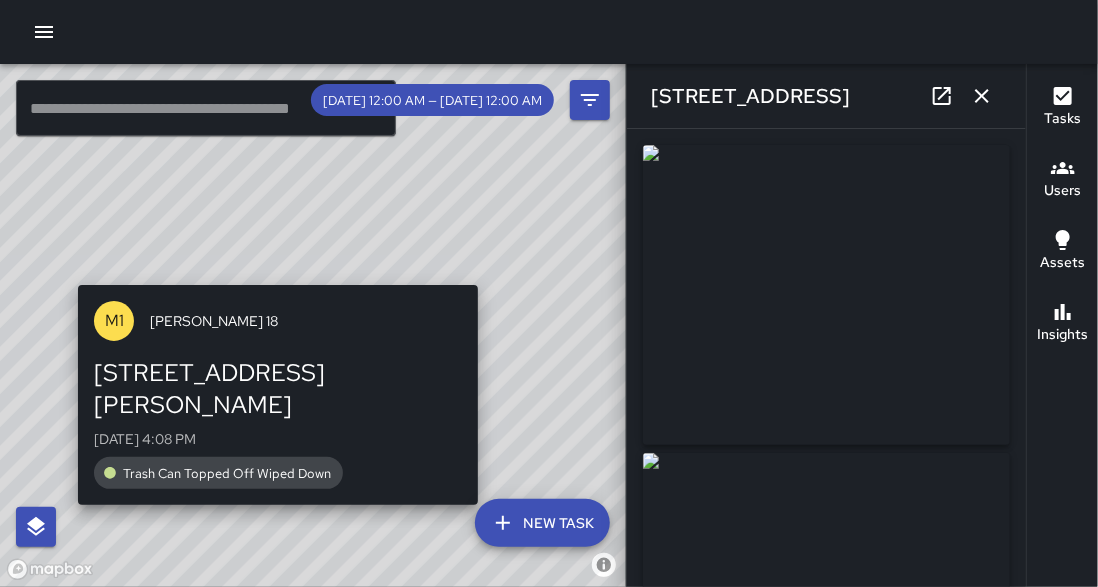 click on "M1 [PERSON_NAME] 18 102 [PERSON_NAME] Plaza [DATE] 4:08 PM Trash Can Topped Off Wiped Down" at bounding box center [278, 395] 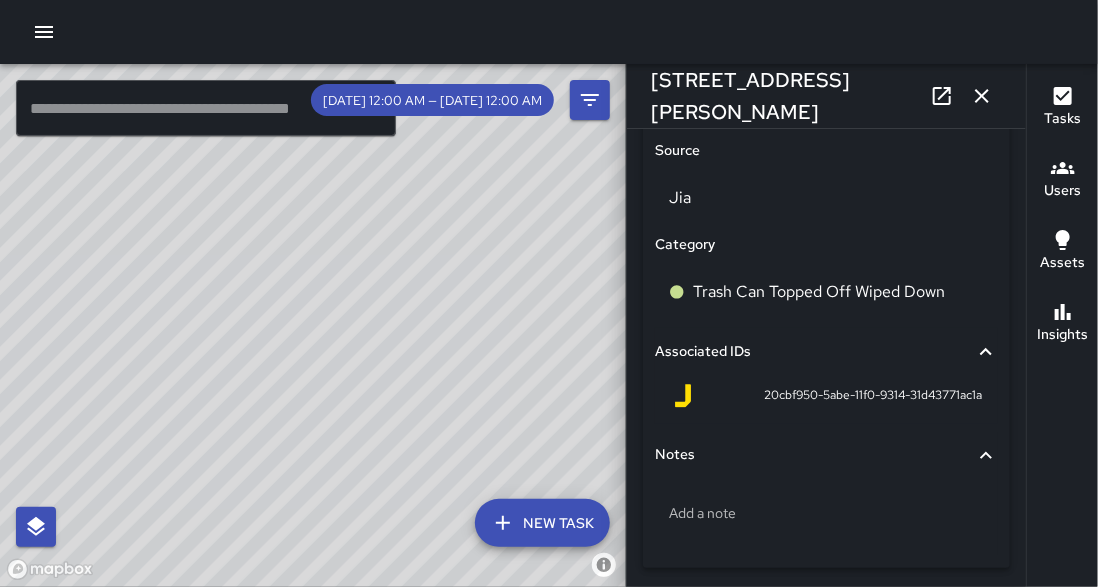 scroll, scrollTop: 1244, scrollLeft: 0, axis: vertical 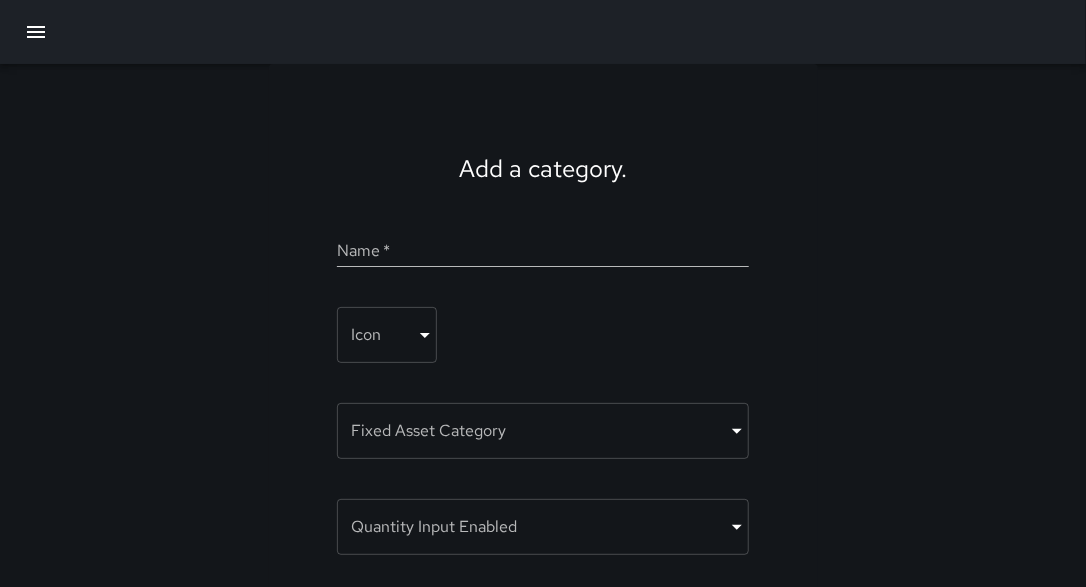 click 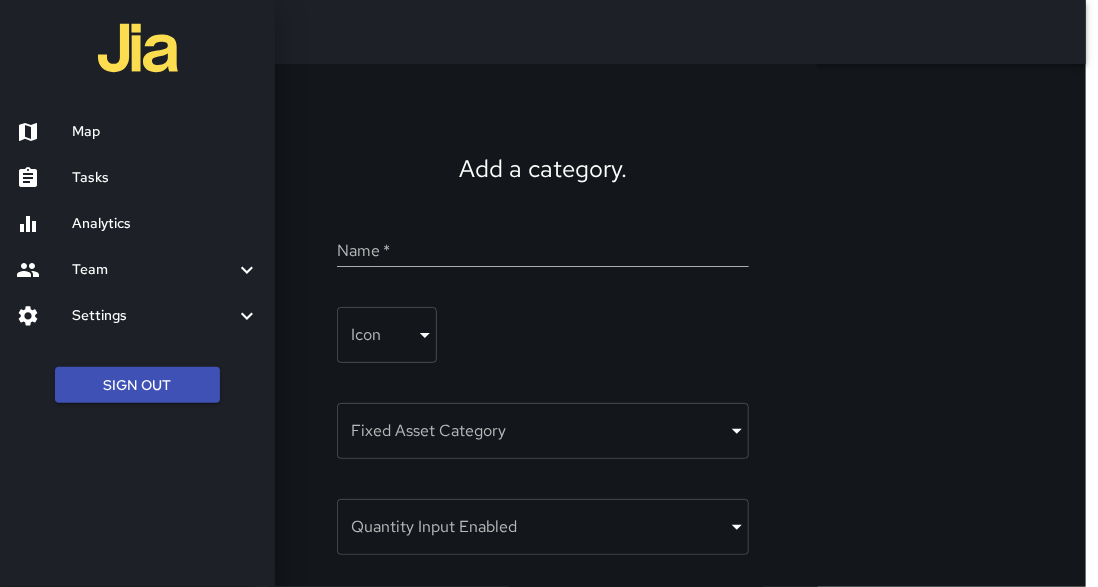 click on "Analytics" at bounding box center (165, 224) 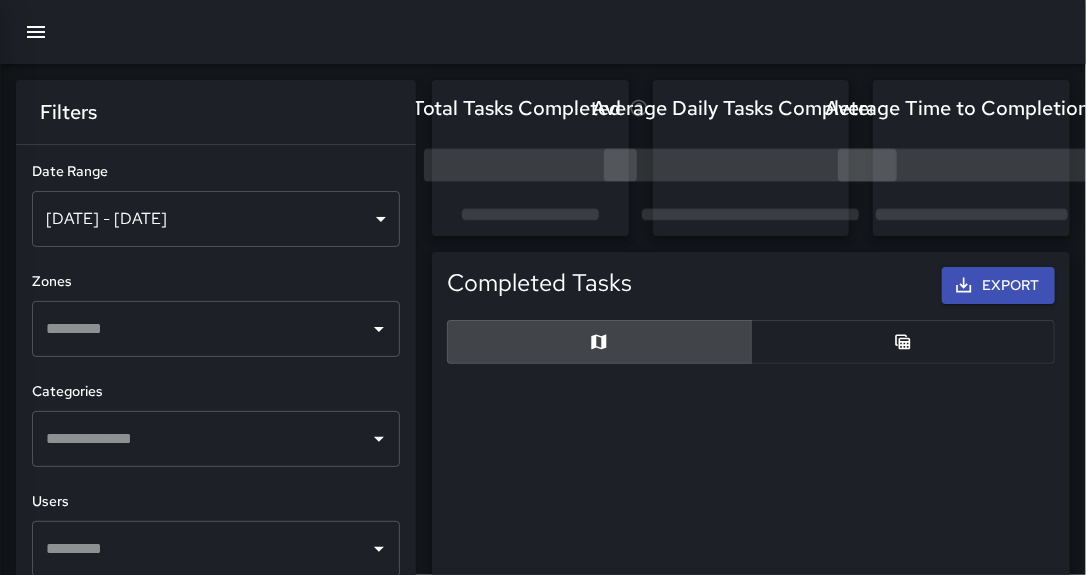 scroll, scrollTop: 12, scrollLeft: 13, axis: both 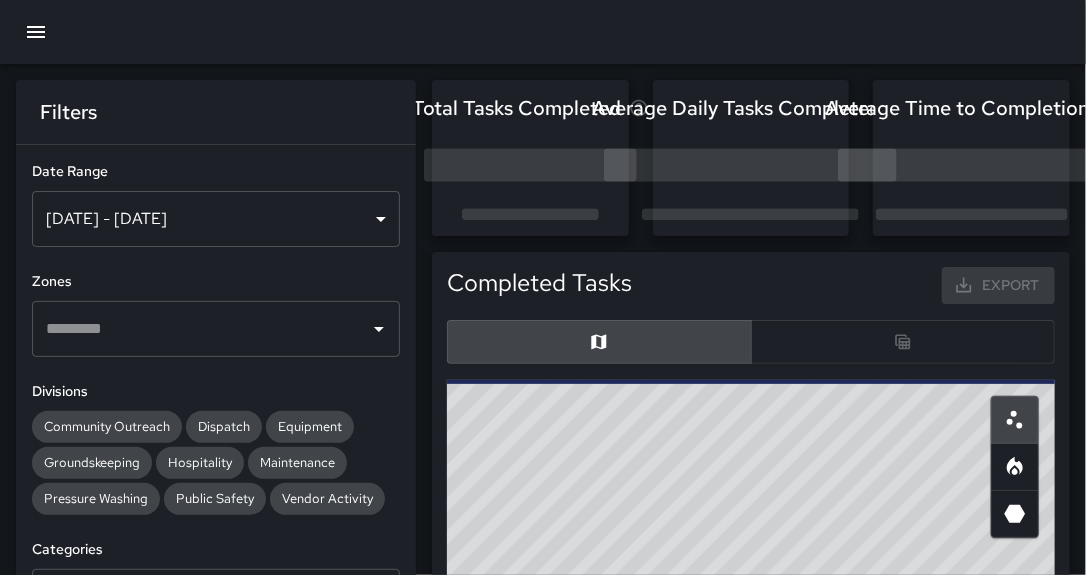 click 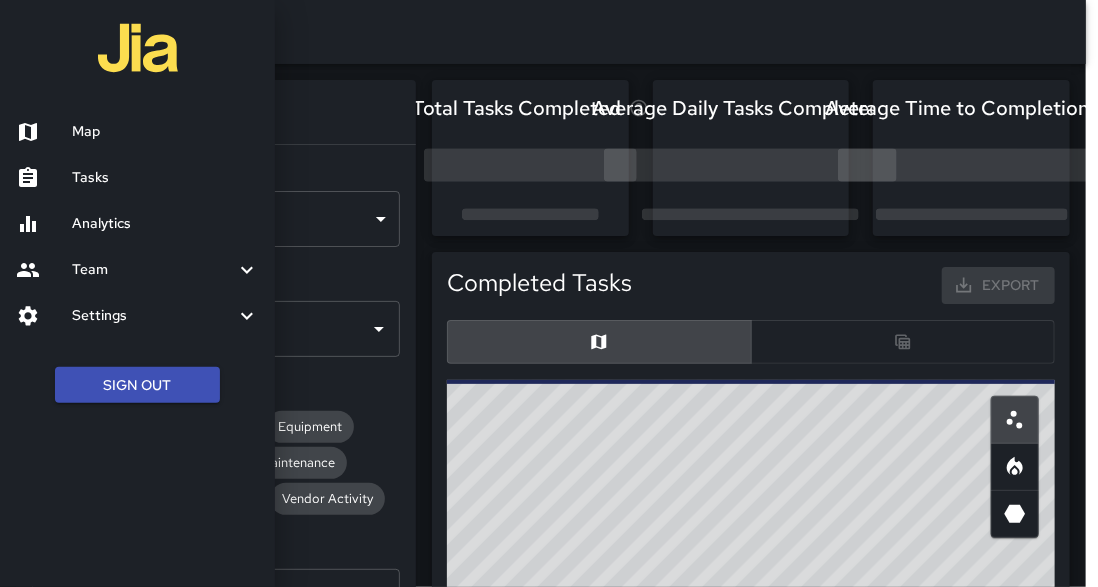 click on "Settings" at bounding box center (153, 316) 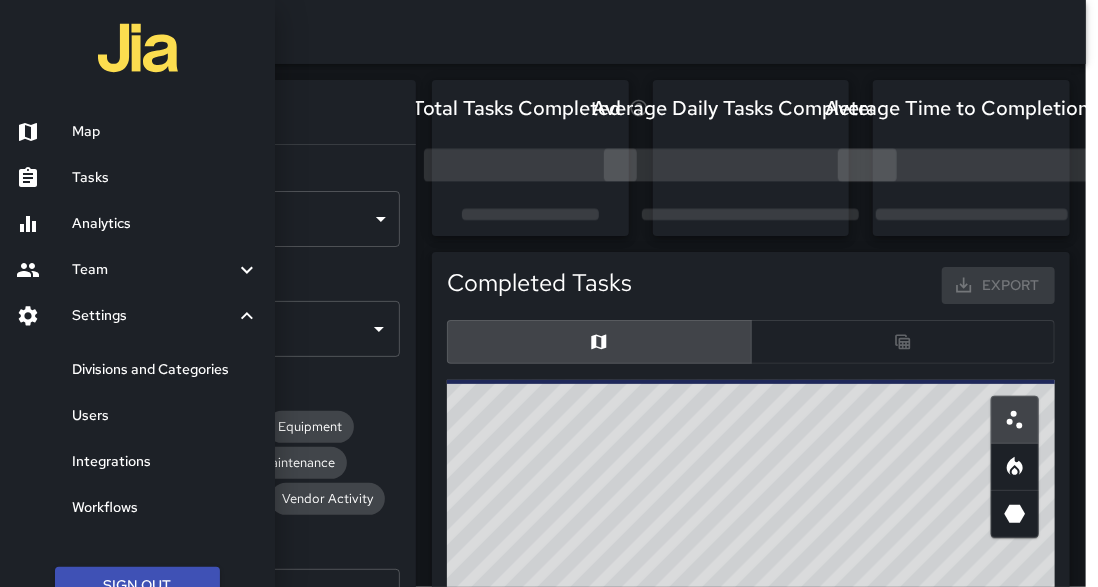 click on "Users" at bounding box center [165, 416] 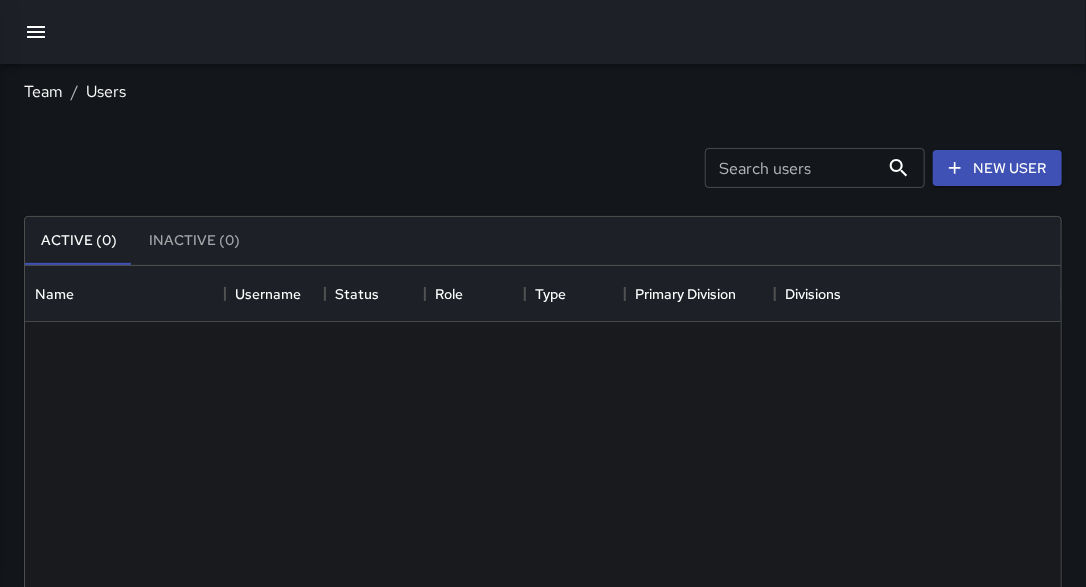 scroll, scrollTop: 13, scrollLeft: 13, axis: both 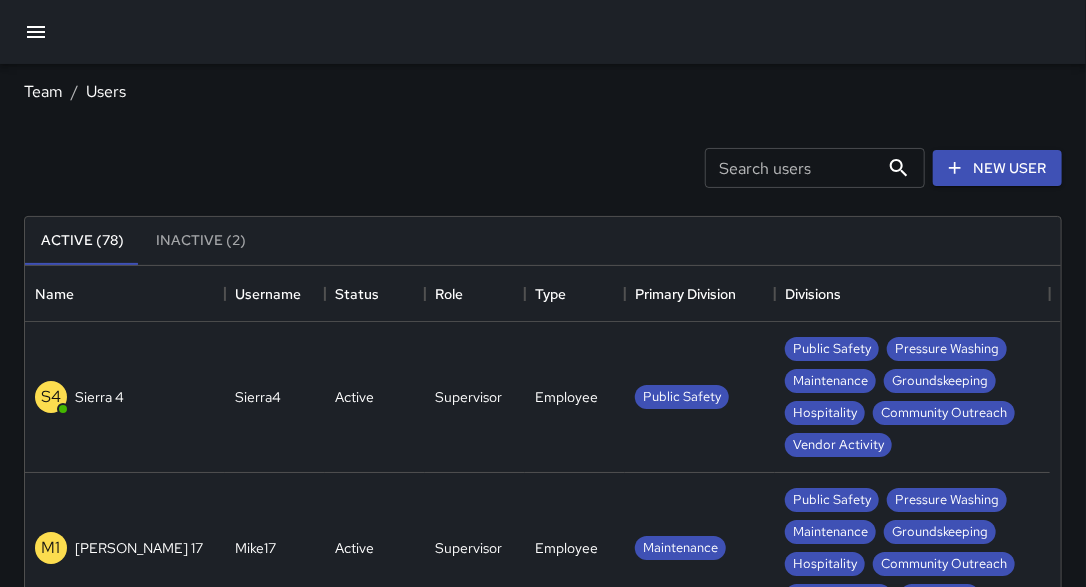 click on "Search users" at bounding box center (792, 168) 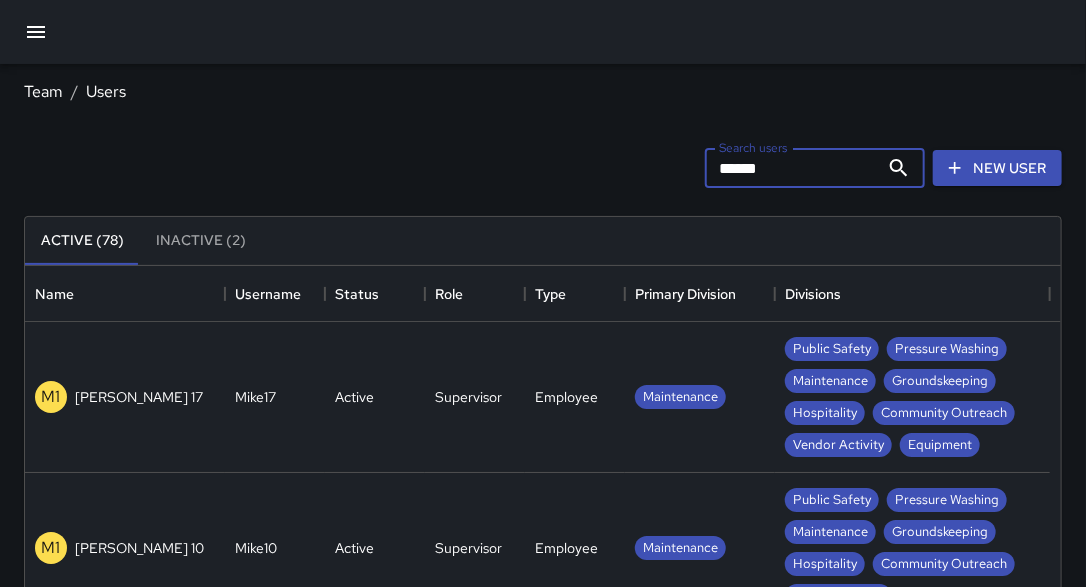type on "******" 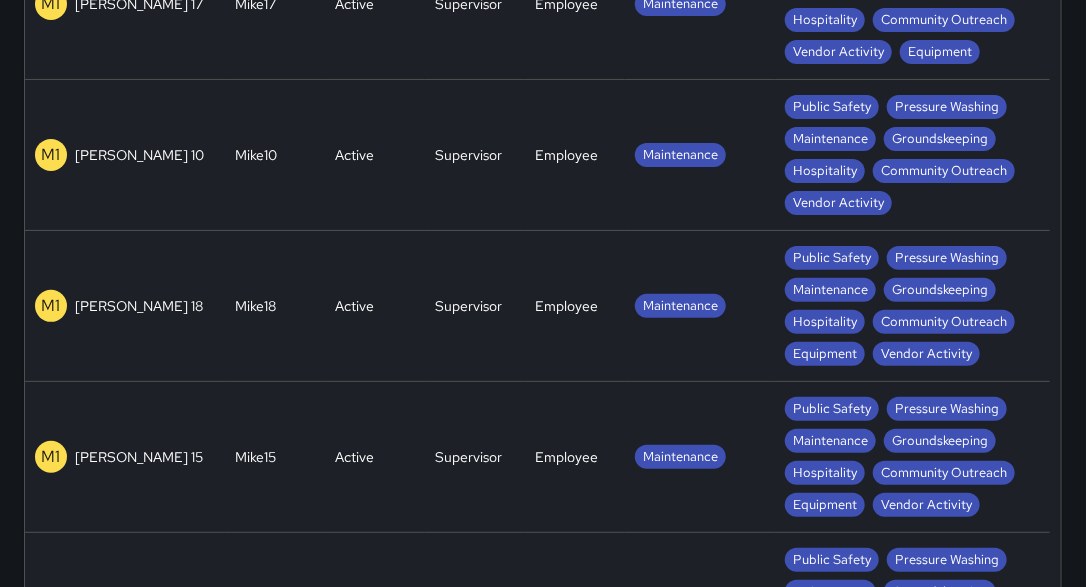 scroll, scrollTop: 595, scrollLeft: 0, axis: vertical 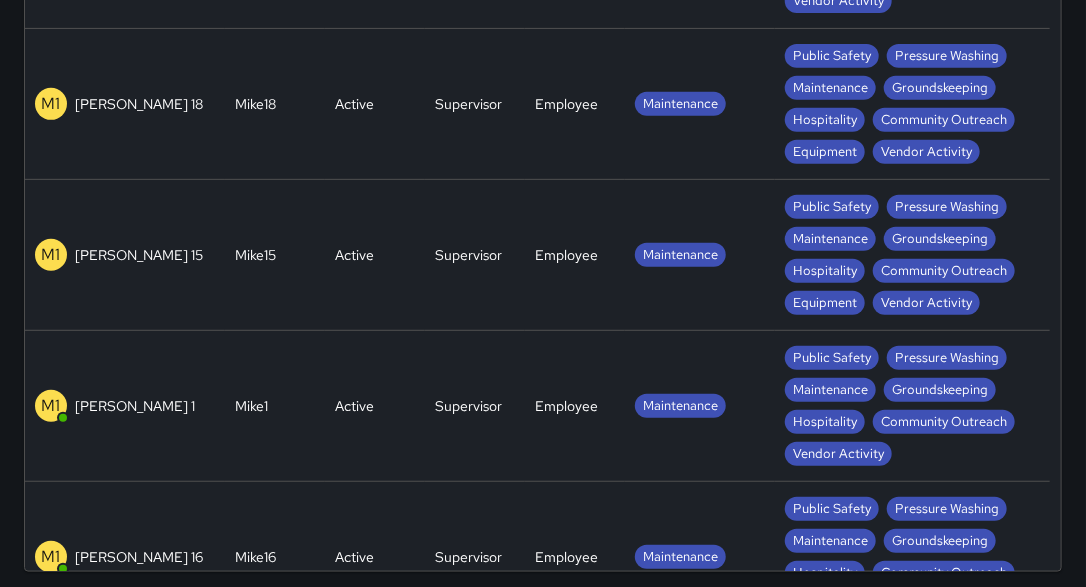 click on "M1" at bounding box center [51, 406] 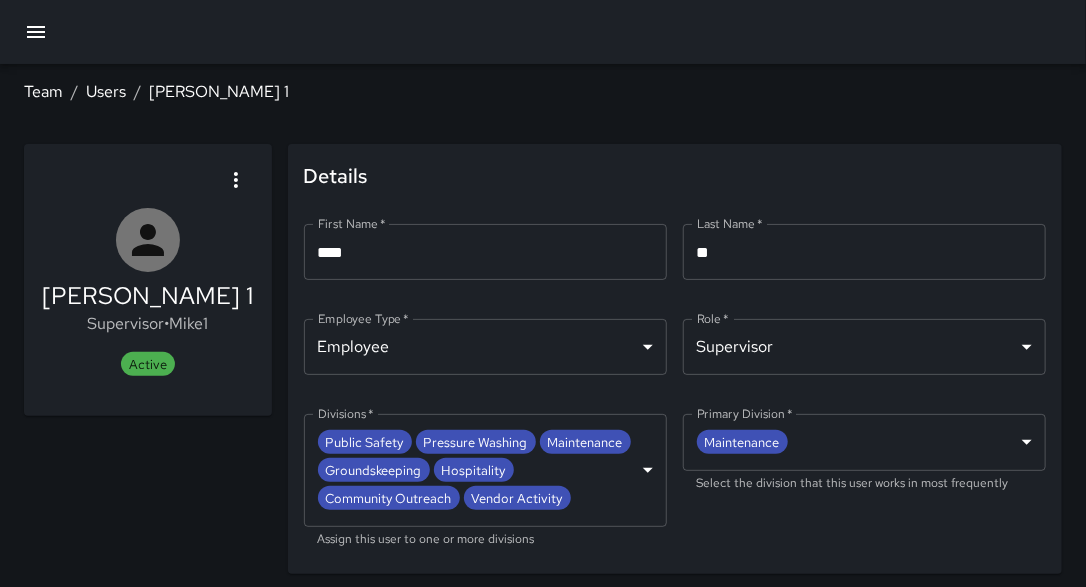 click on "**********" at bounding box center [543, 317] 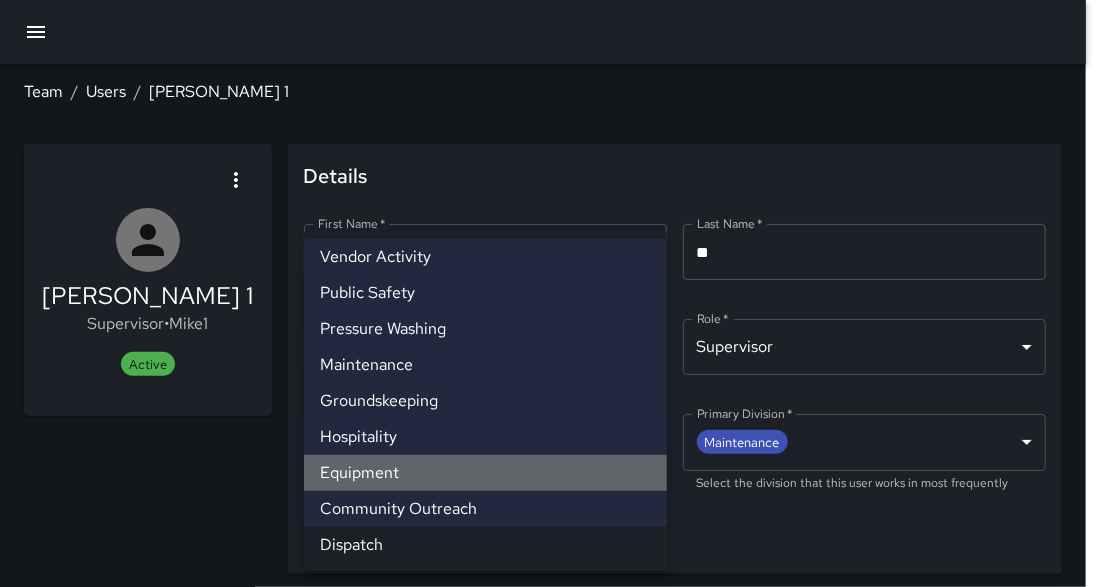click on "Equipment" at bounding box center [485, 473] 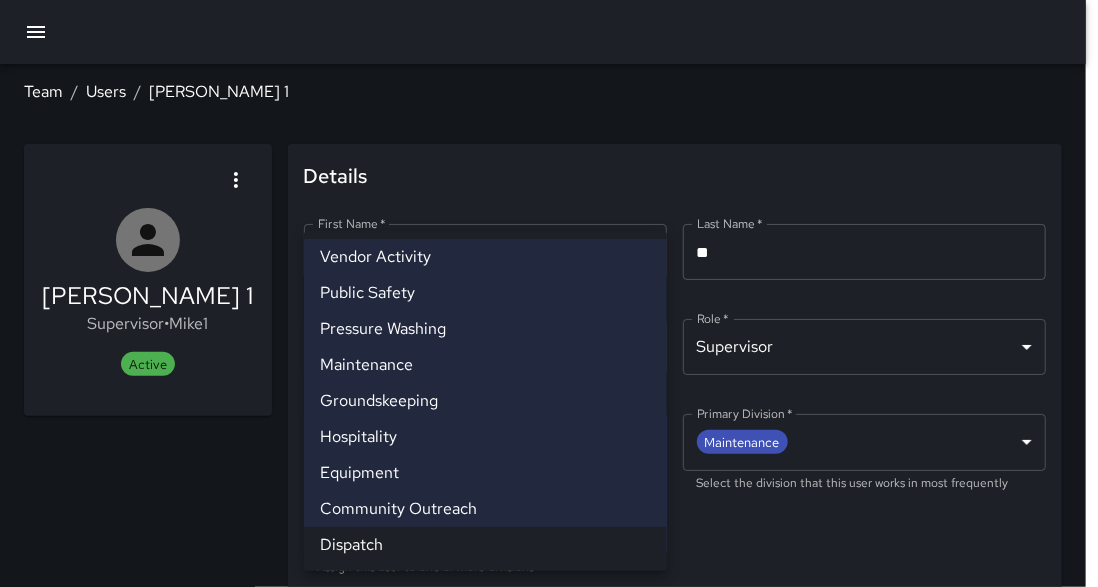 click at bounding box center (549, 293) 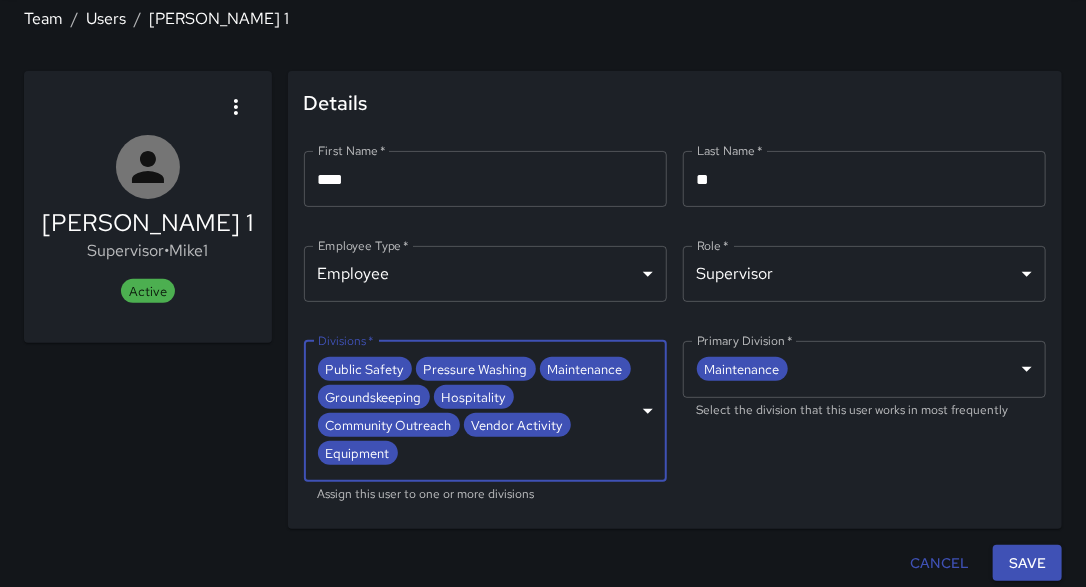 scroll, scrollTop: 75, scrollLeft: 0, axis: vertical 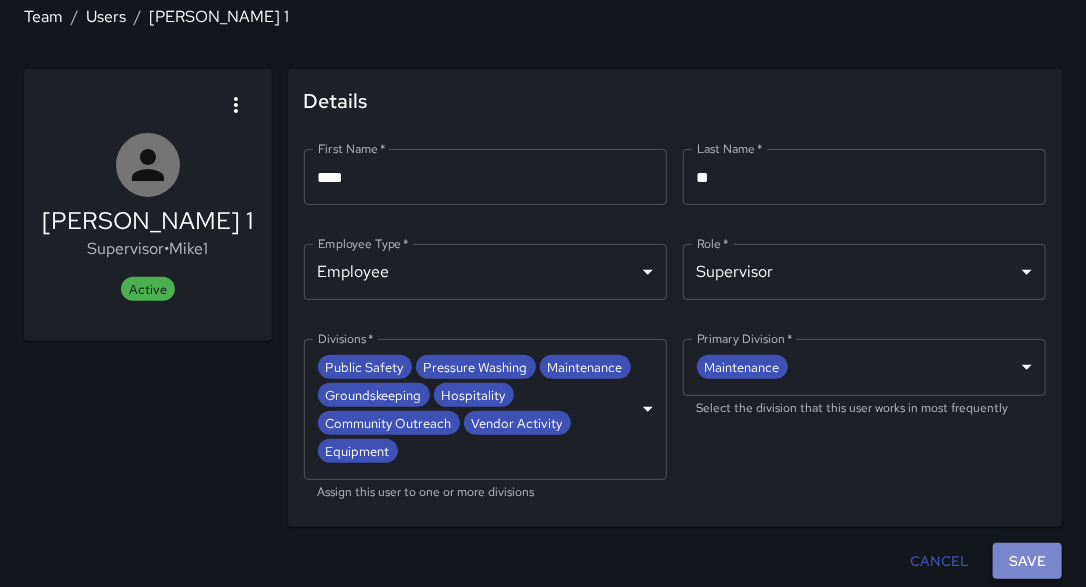 click on "Save" at bounding box center (1027, 561) 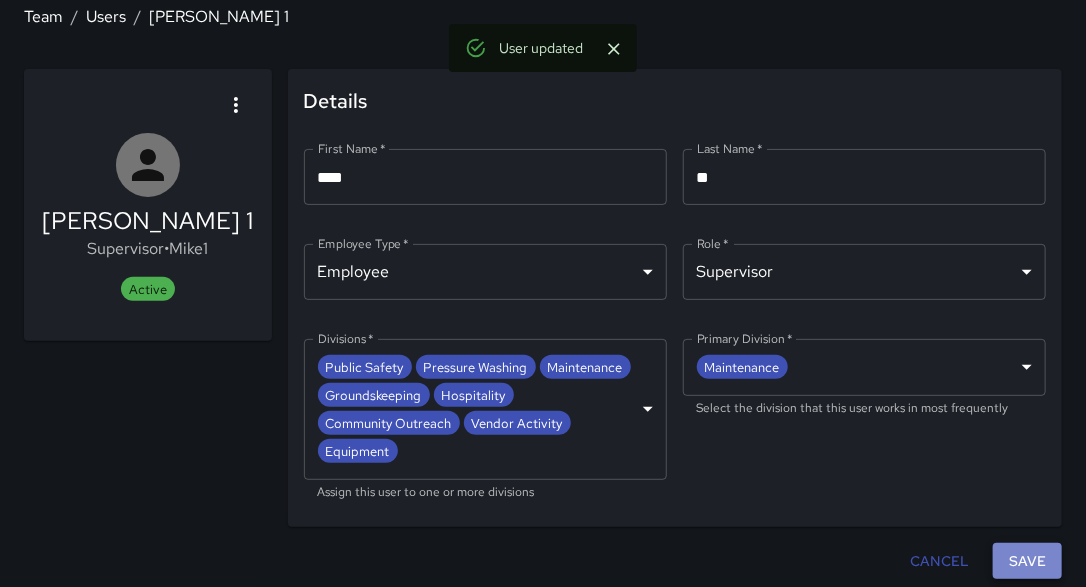 click on "Save" at bounding box center (1027, 561) 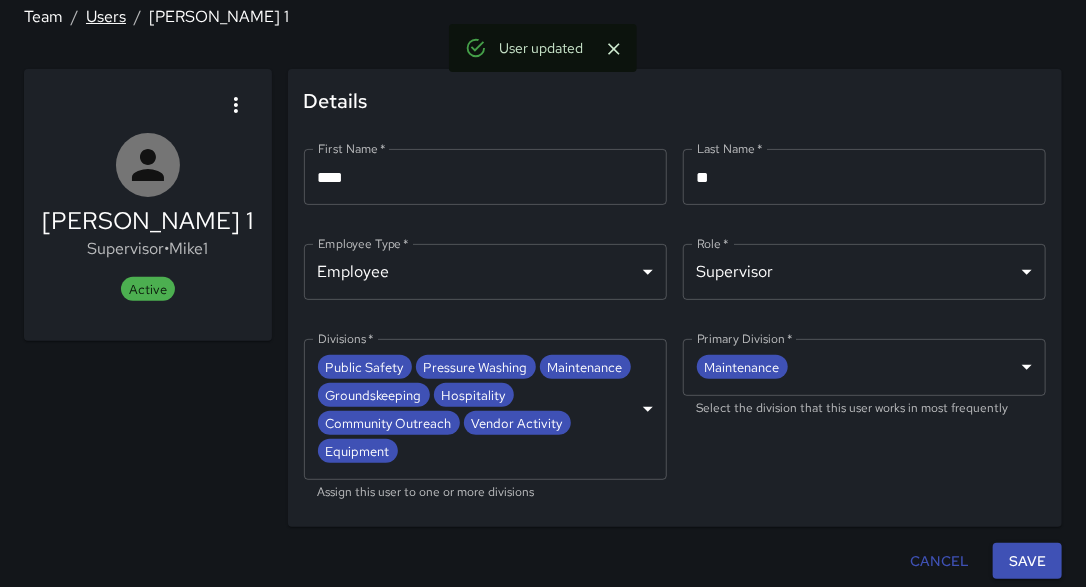 click on "Users" at bounding box center [106, 16] 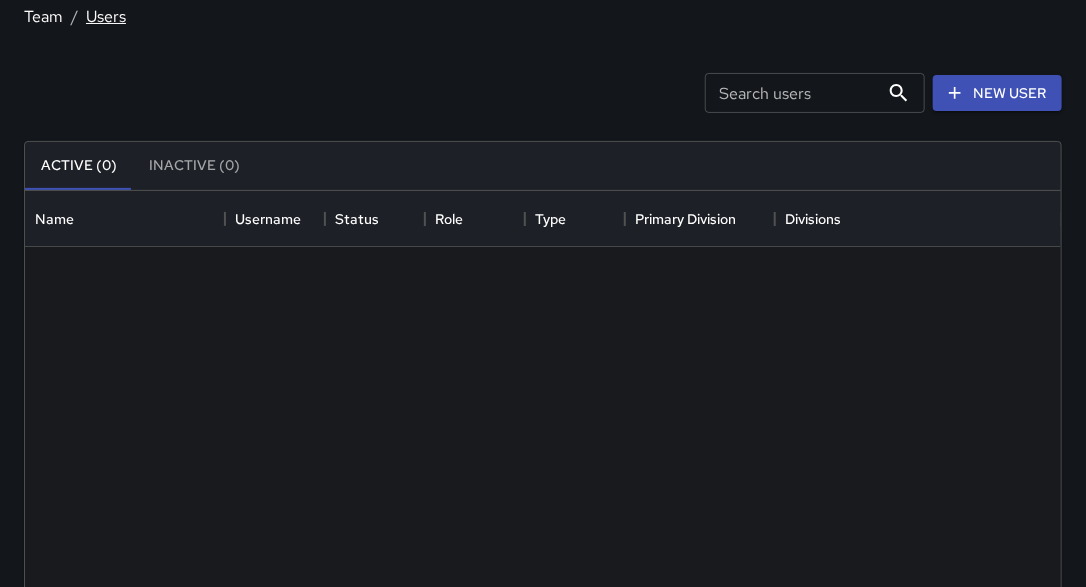 scroll, scrollTop: 13, scrollLeft: 13, axis: both 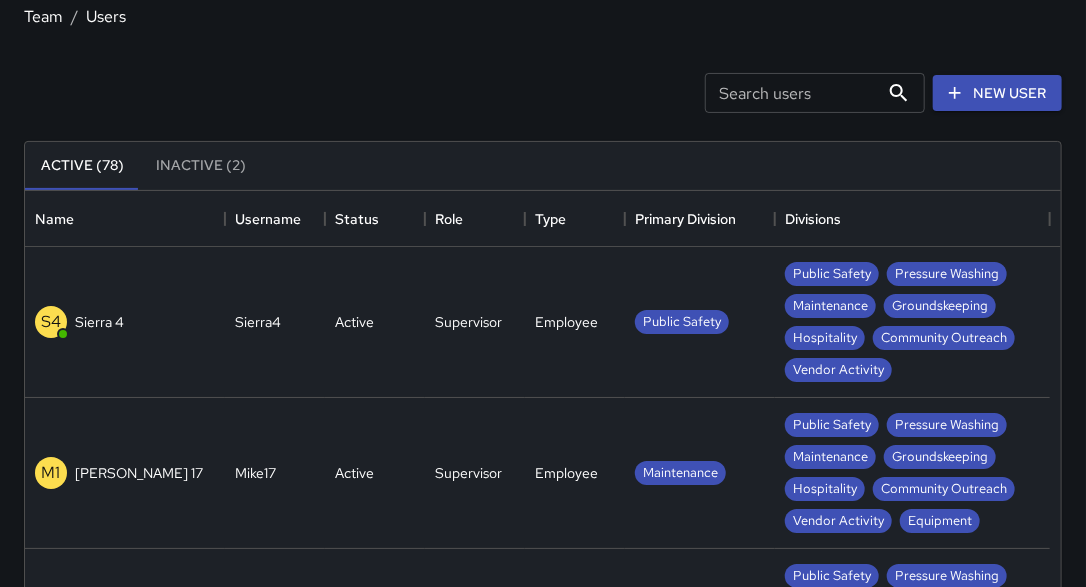 drag, startPoint x: 1085, startPoint y: 183, endPoint x: 1087, endPoint y: 311, distance: 128.01562 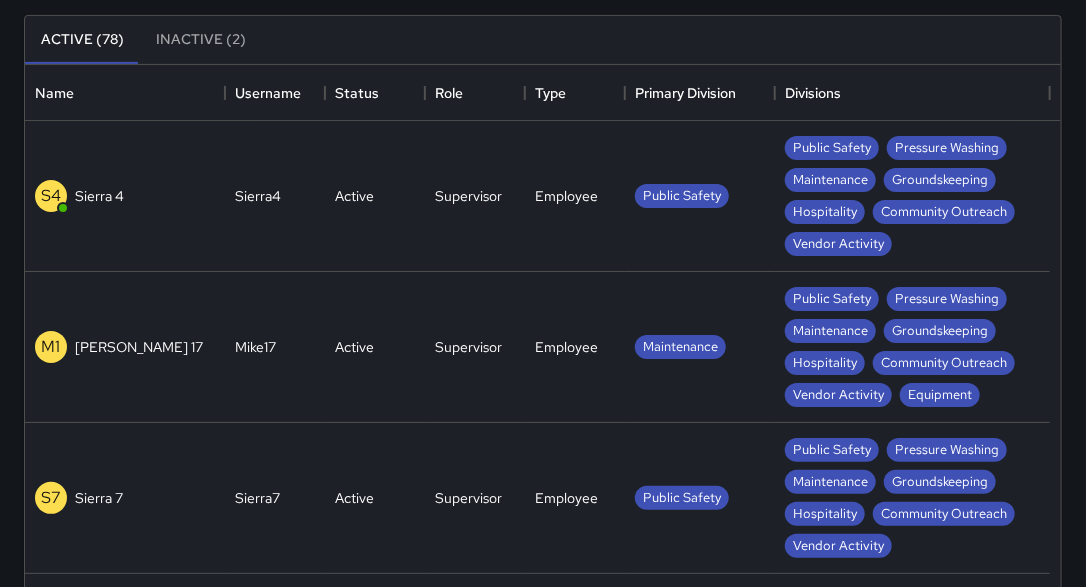 scroll, scrollTop: 184, scrollLeft: 0, axis: vertical 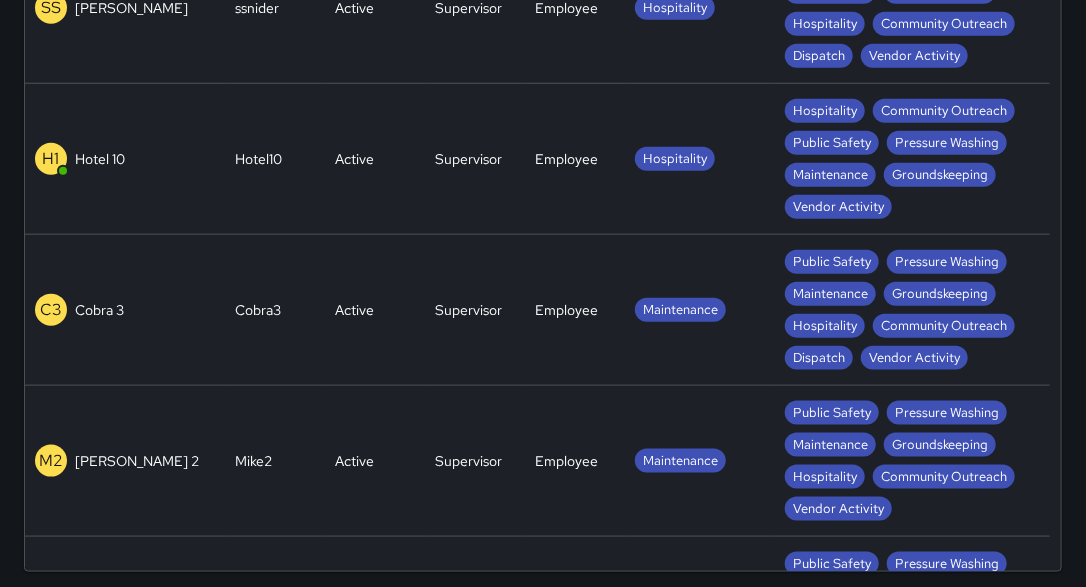 click on "Public Safety Pressure Washing Maintenance Groundskeeping Hospitality Community Outreach Vendor Activity" at bounding box center [912, 461] 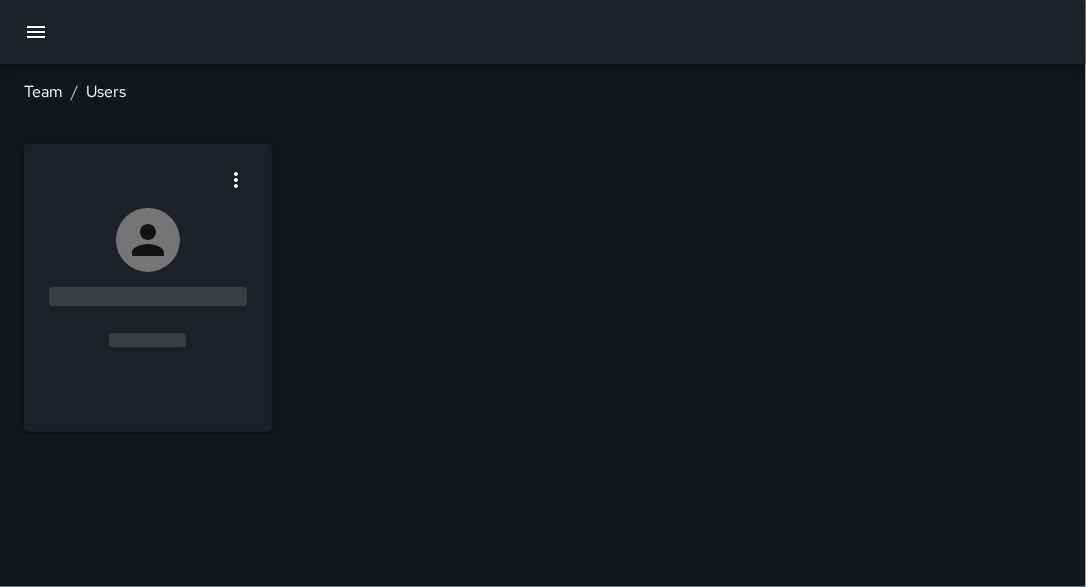 scroll, scrollTop: 0, scrollLeft: 0, axis: both 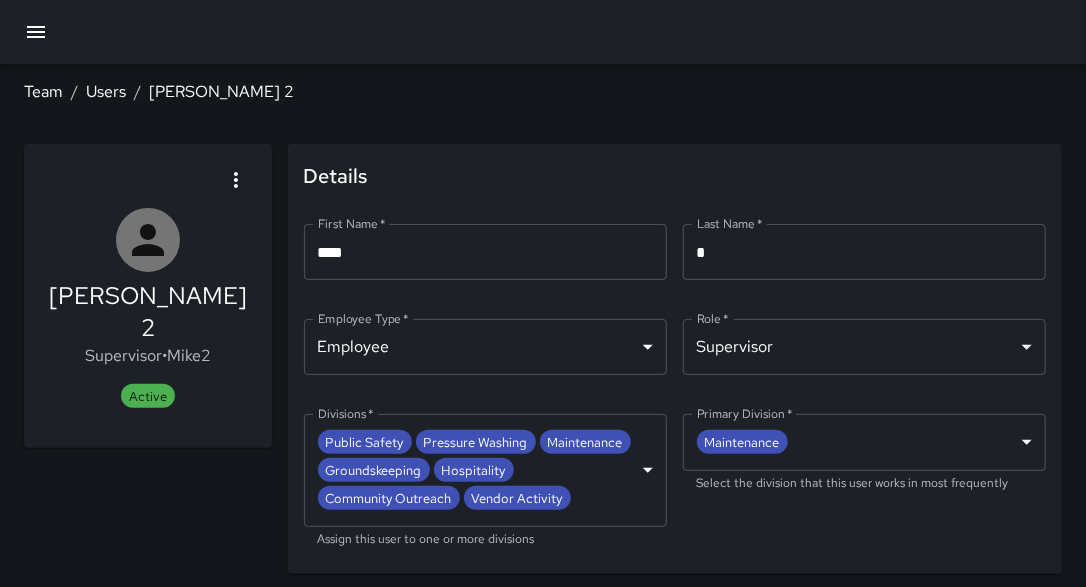 click on "**********" at bounding box center (543, 317) 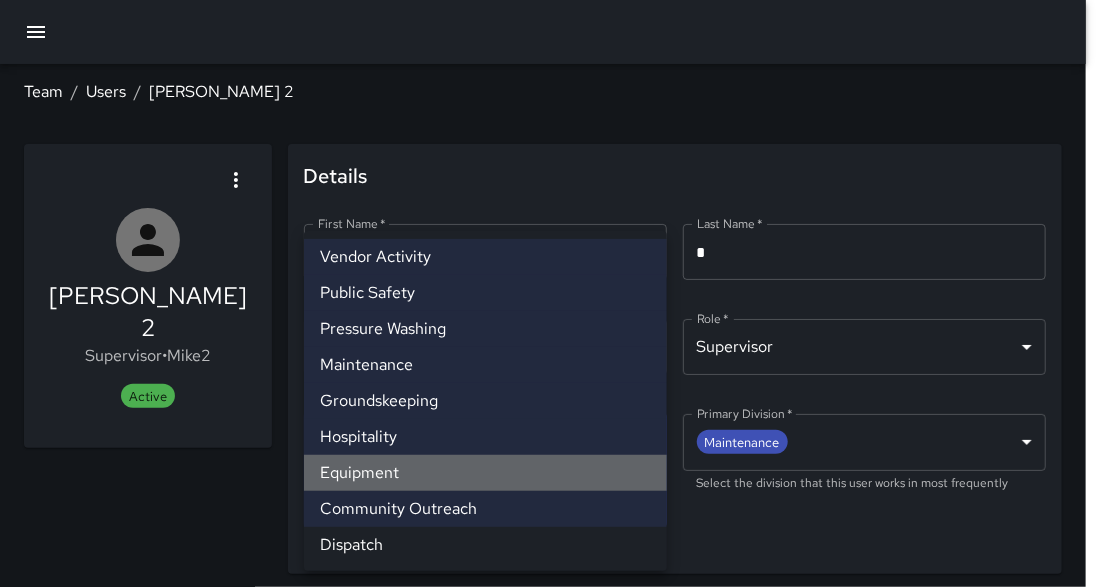 click on "Equipment" at bounding box center (485, 473) 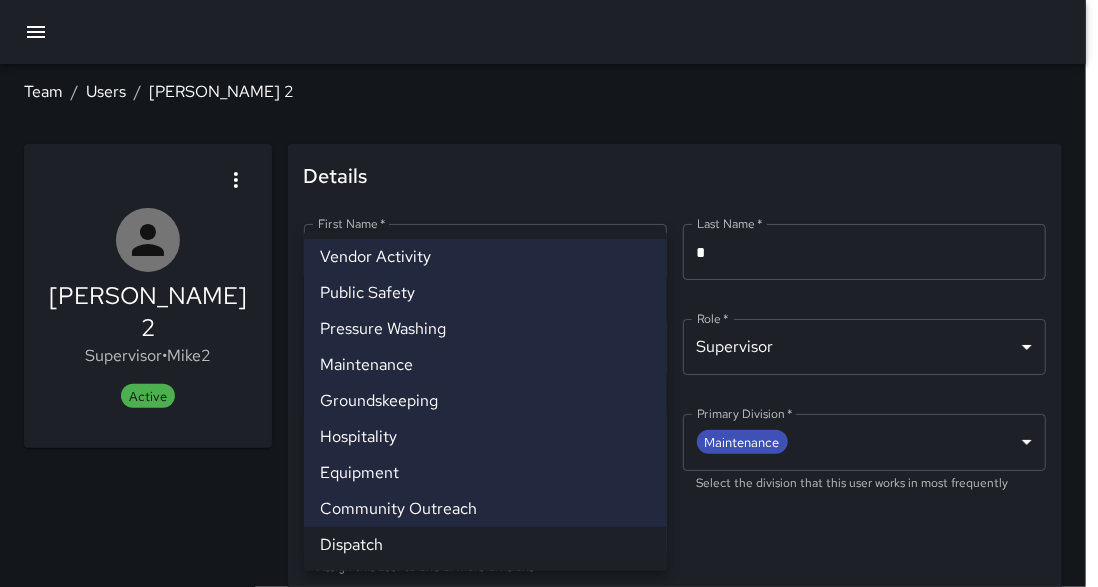 click at bounding box center (549, 293) 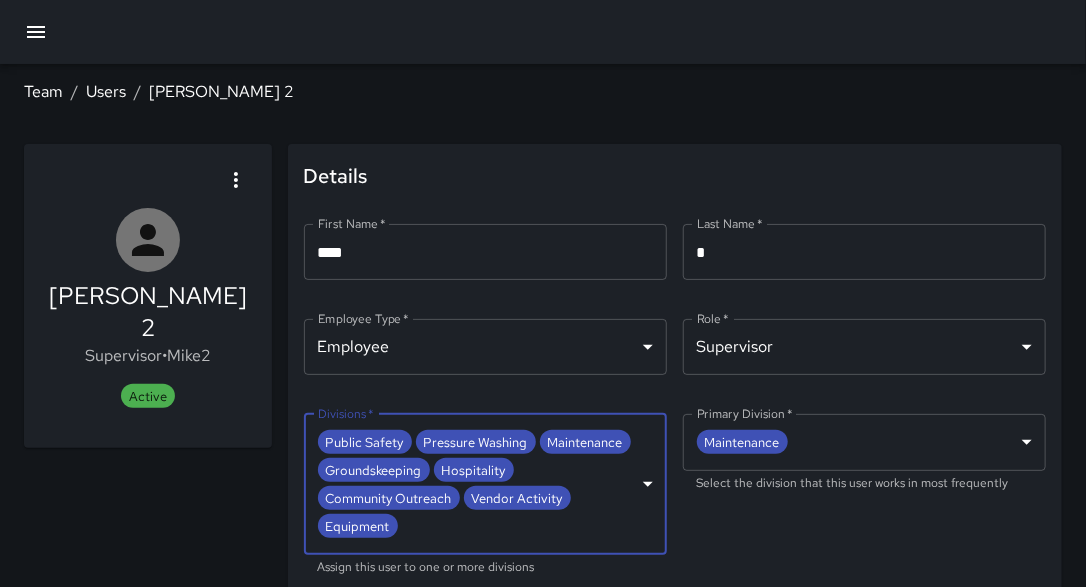scroll, scrollTop: 75, scrollLeft: 0, axis: vertical 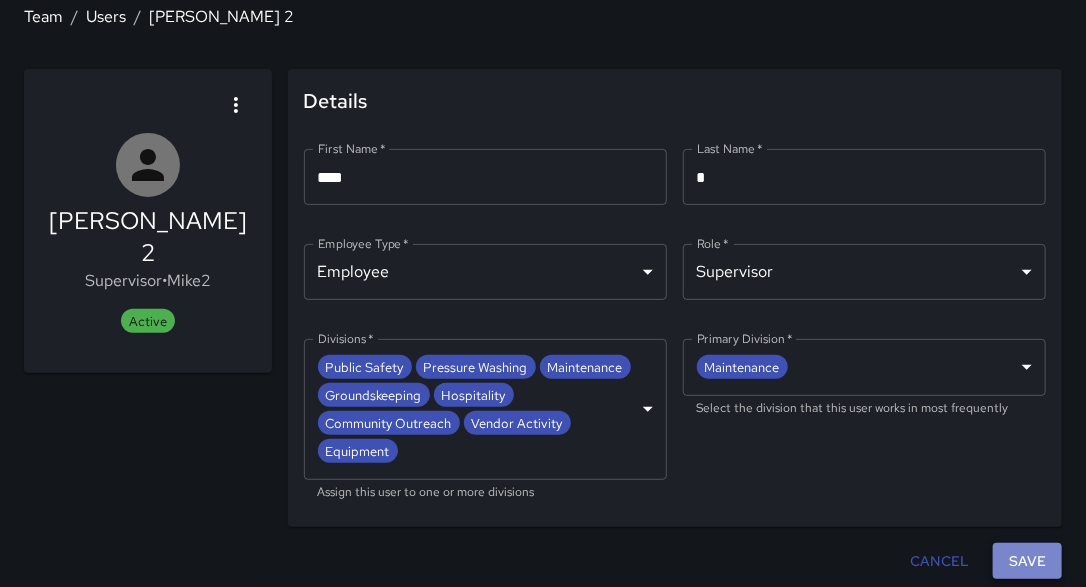click on "Save" at bounding box center (1027, 561) 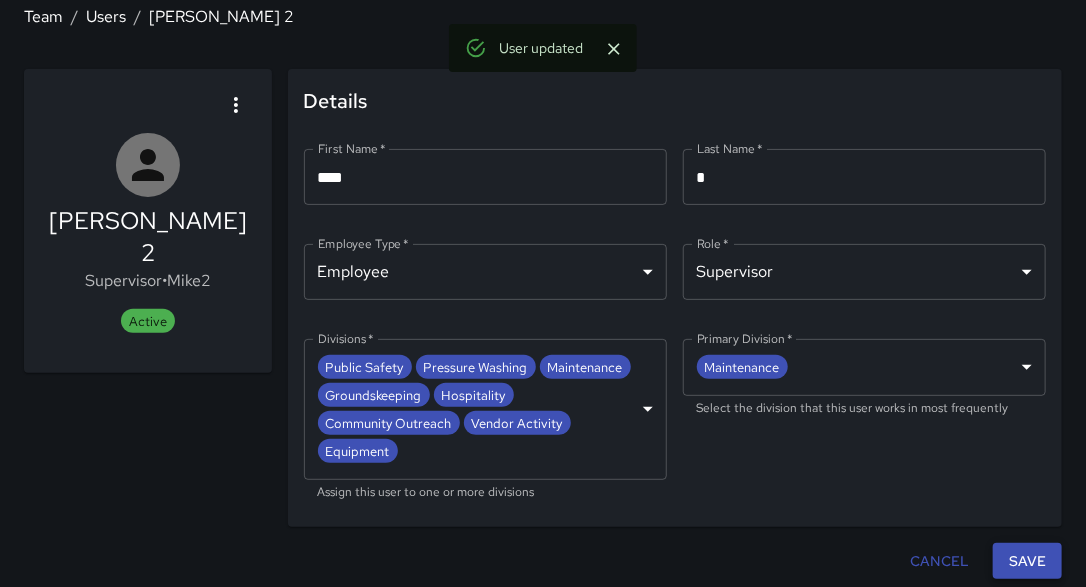 click on "Save" at bounding box center (1027, 561) 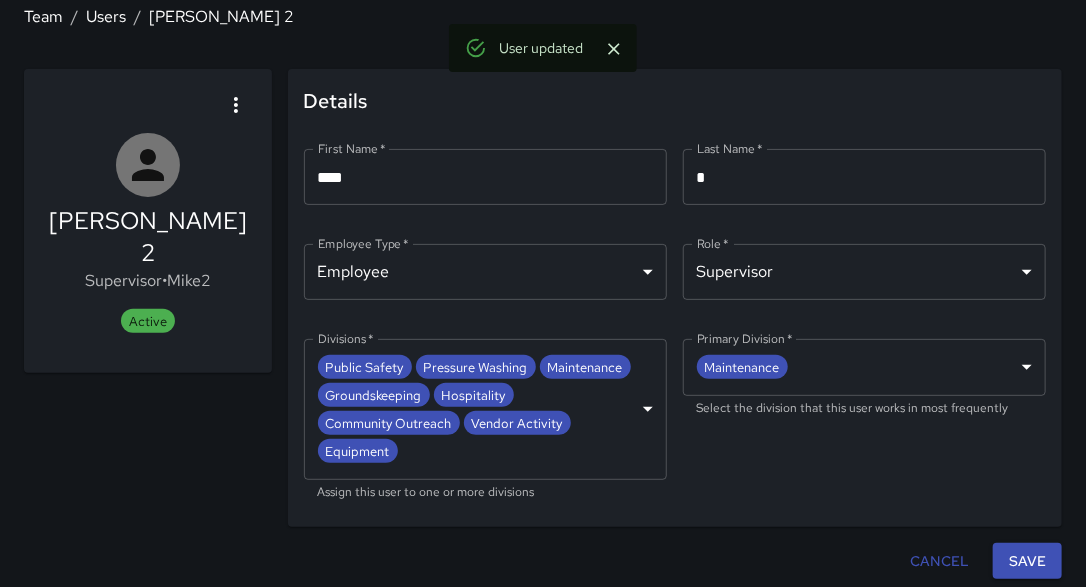 click 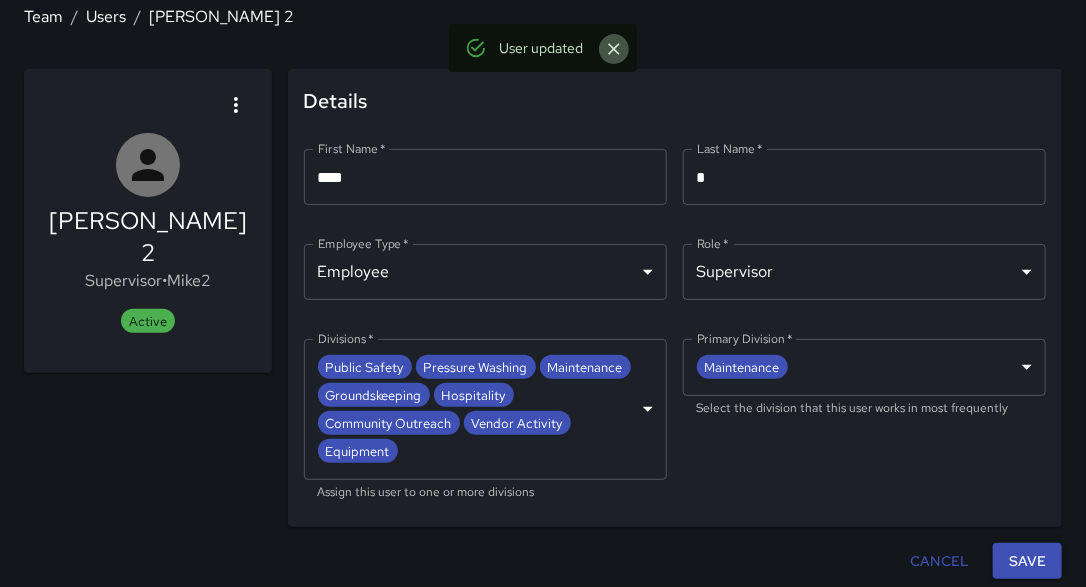 click 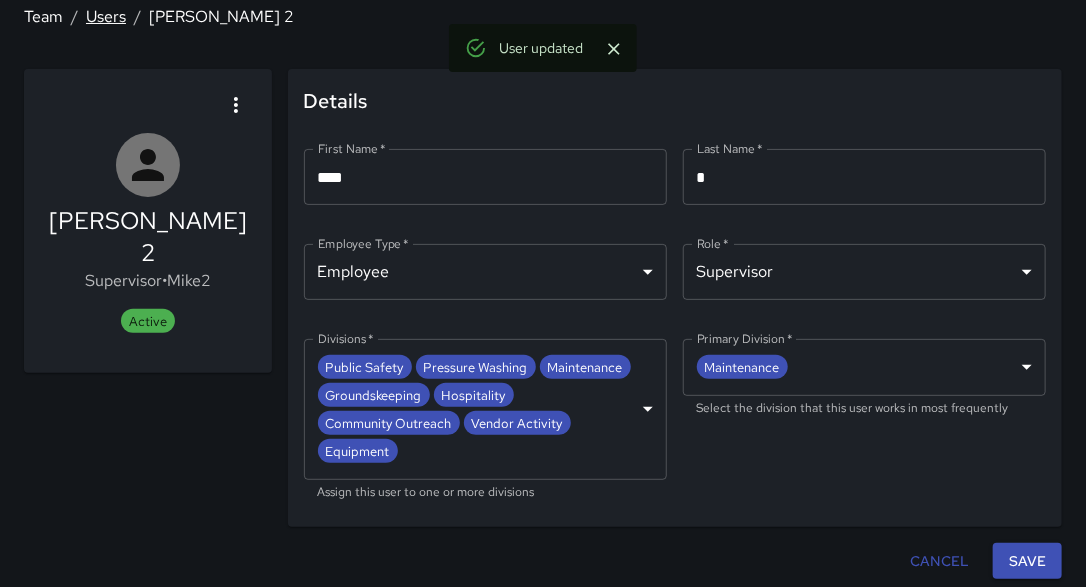 click on "Users" at bounding box center [106, 16] 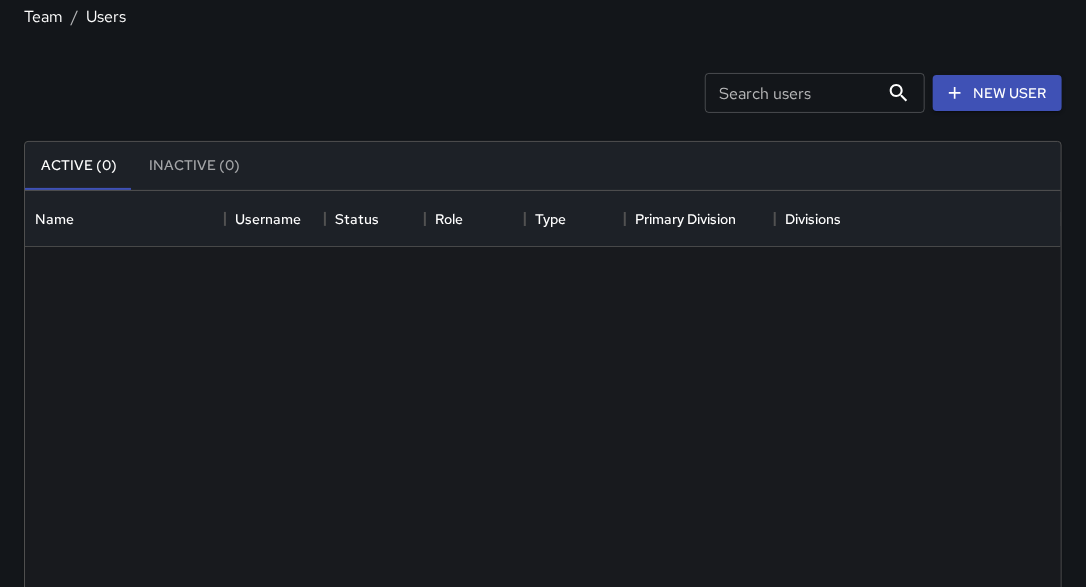 scroll, scrollTop: 13, scrollLeft: 13, axis: both 